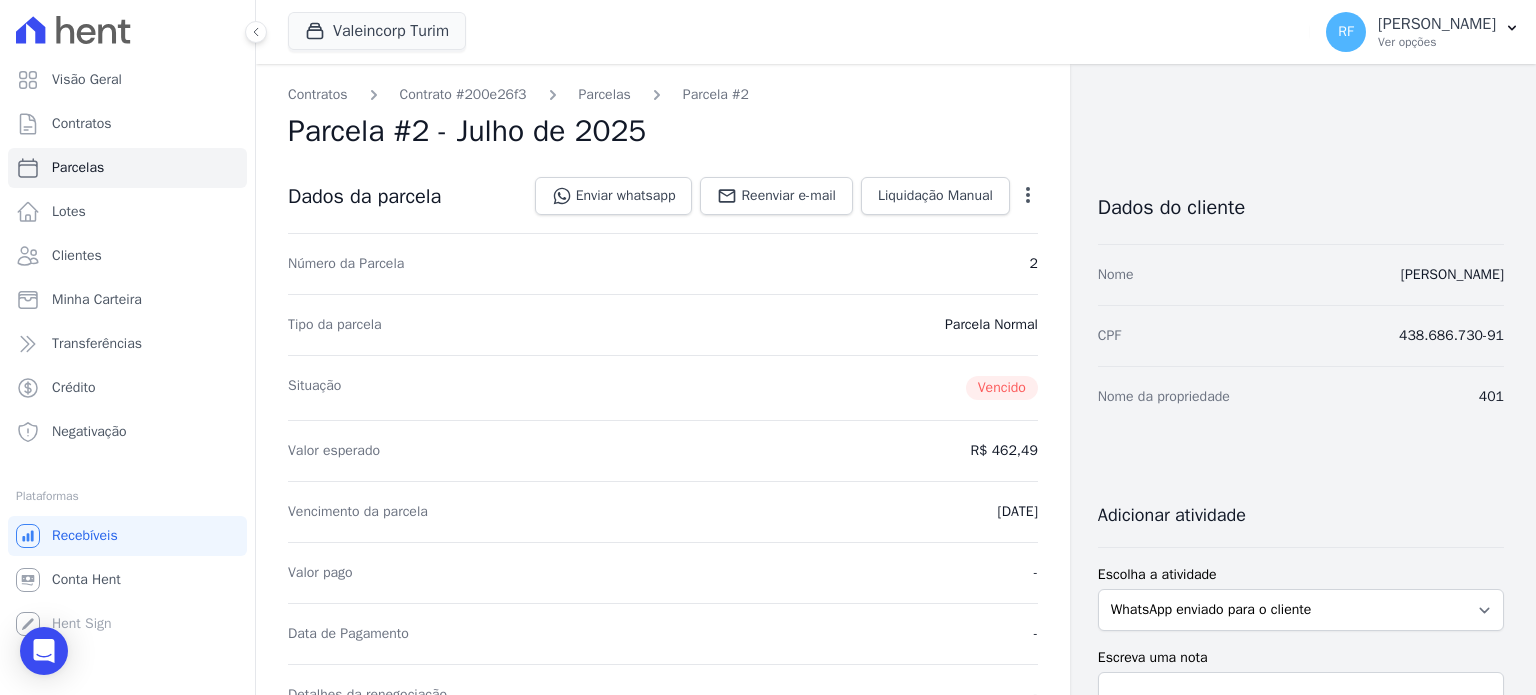 scroll, scrollTop: 0, scrollLeft: 0, axis: both 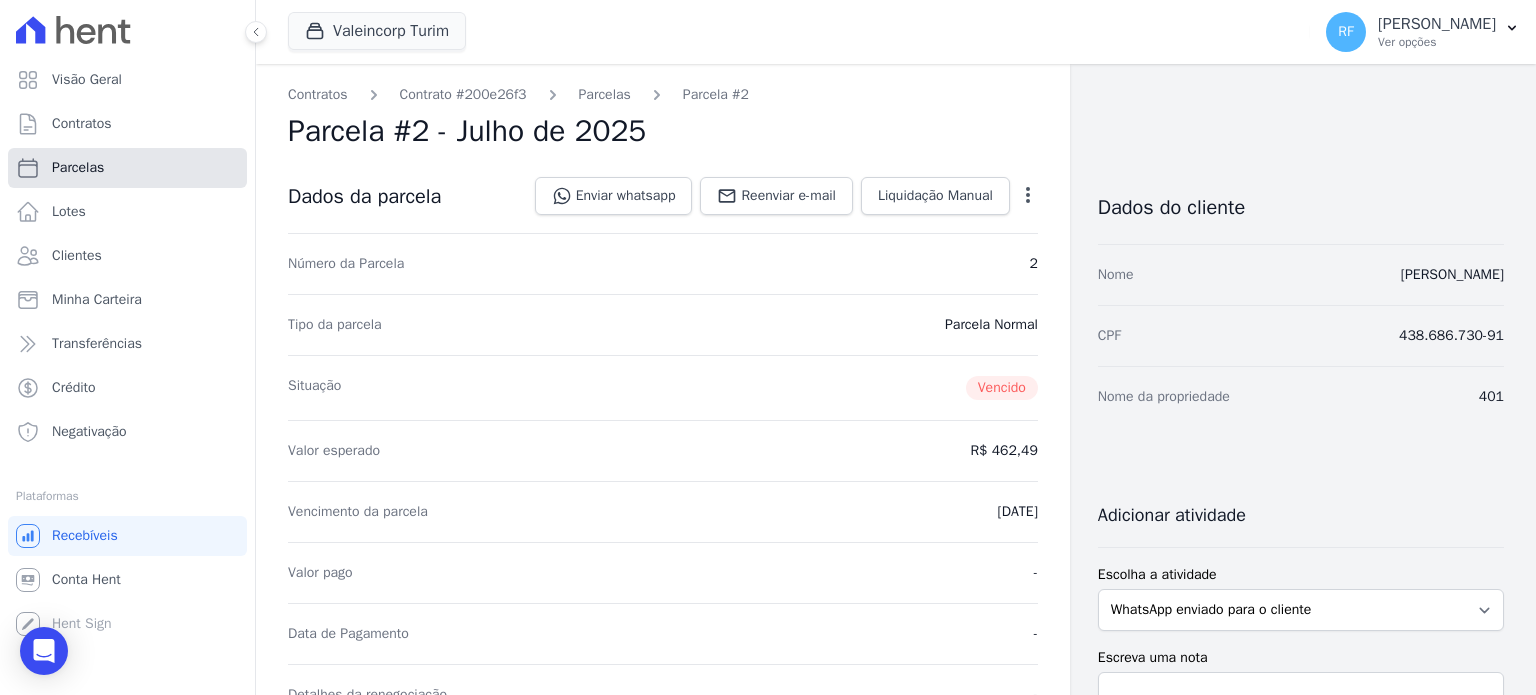 click on "Parcelas" at bounding box center (78, 168) 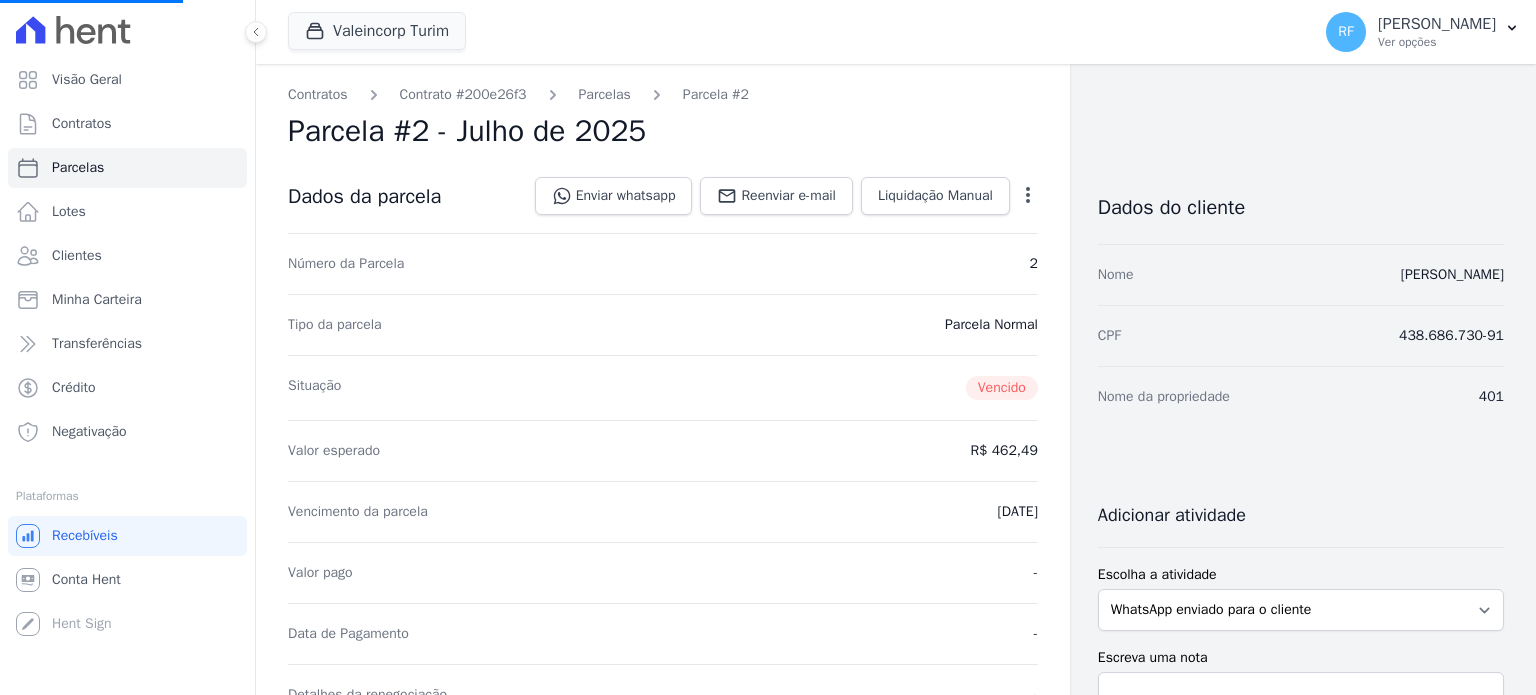 select 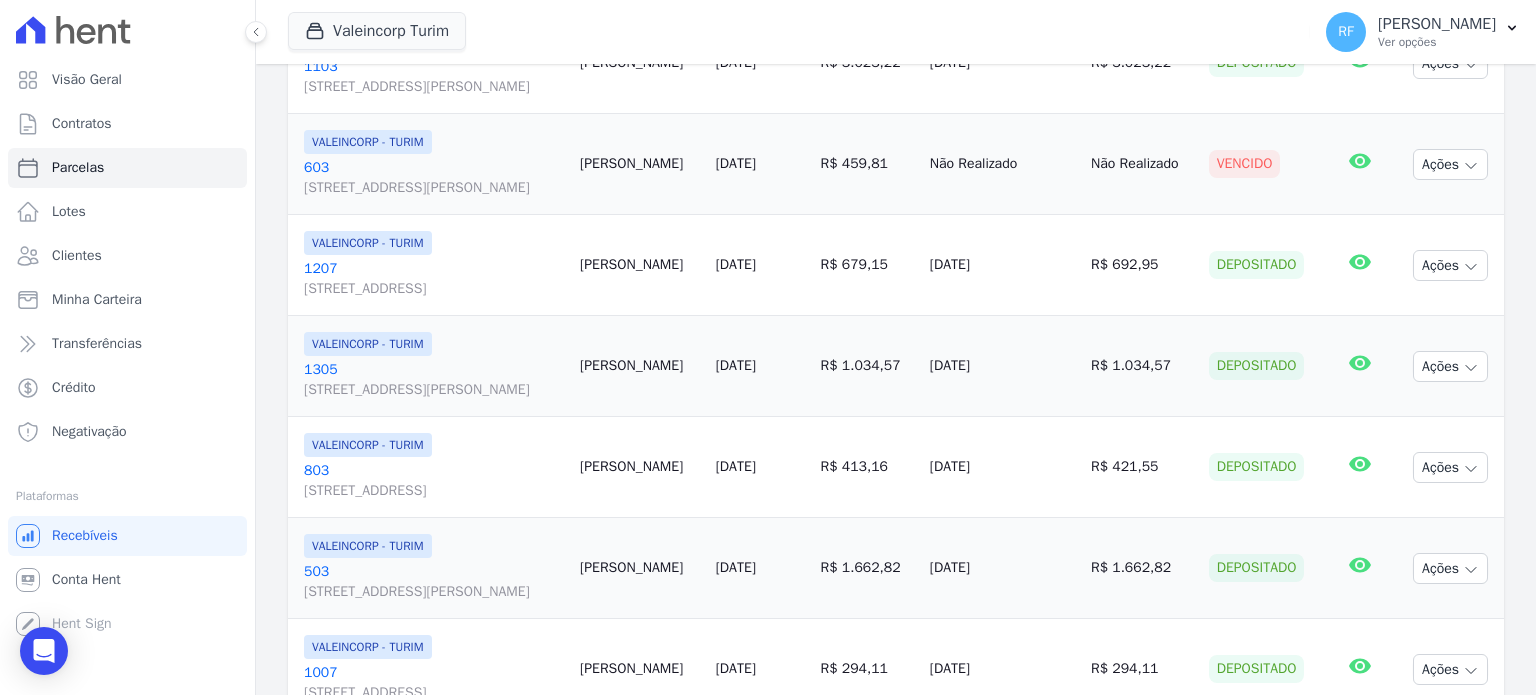 scroll, scrollTop: 2200, scrollLeft: 0, axis: vertical 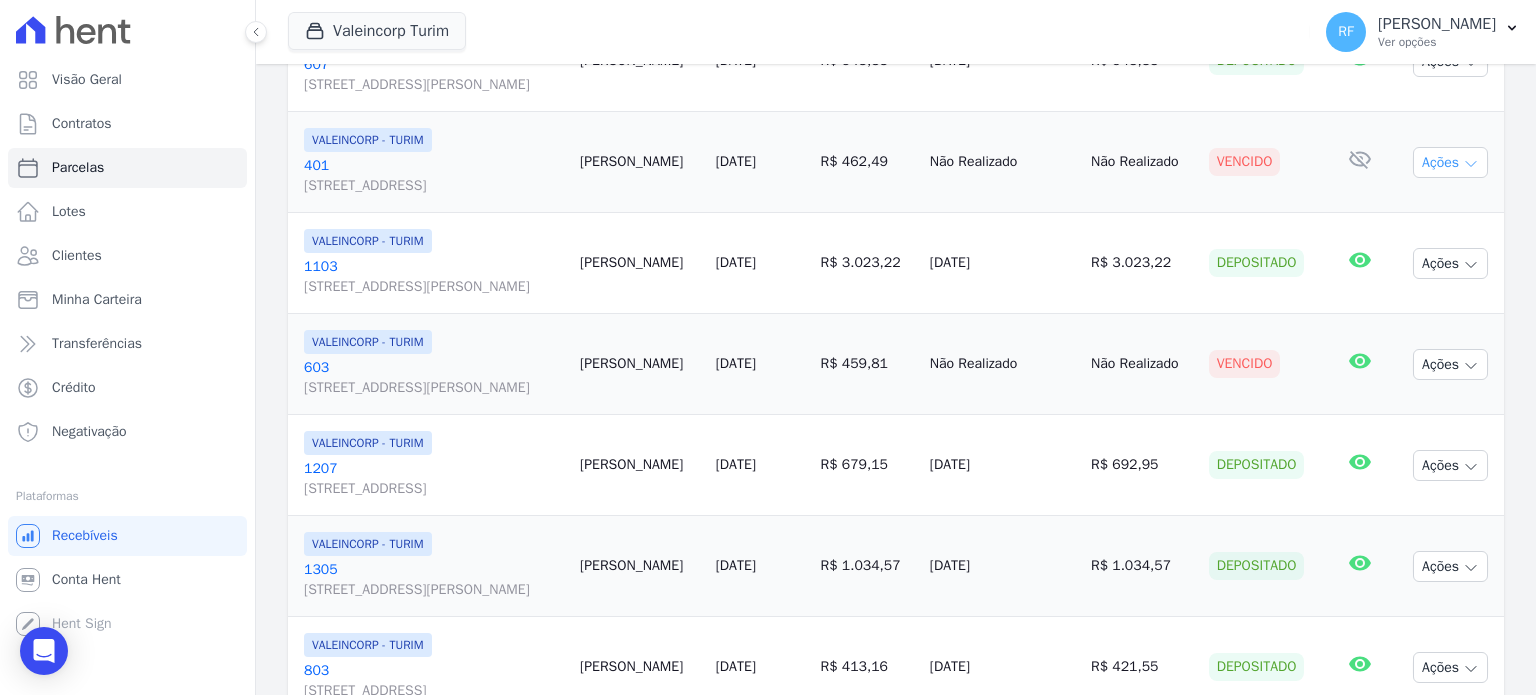 click on "Ações" at bounding box center (1450, 162) 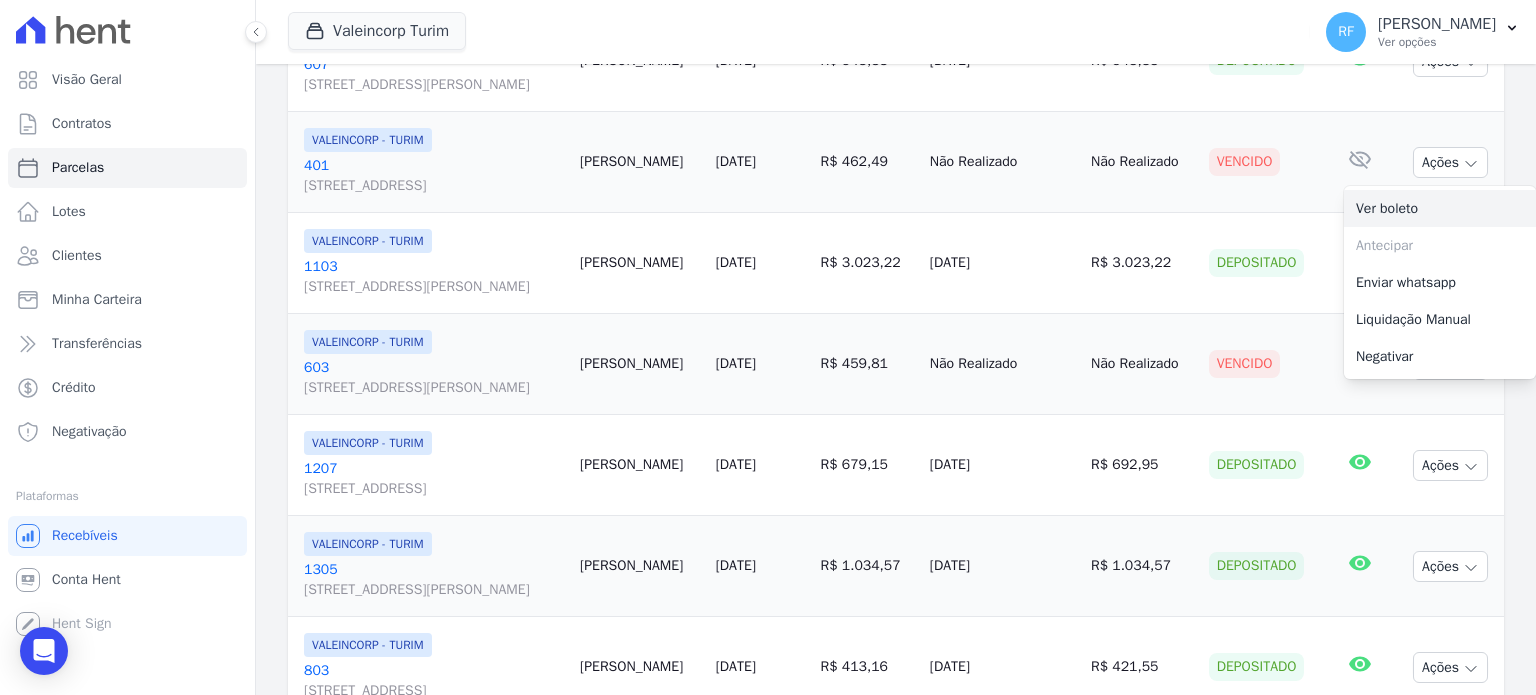 click on "Ver boleto" at bounding box center [1440, 208] 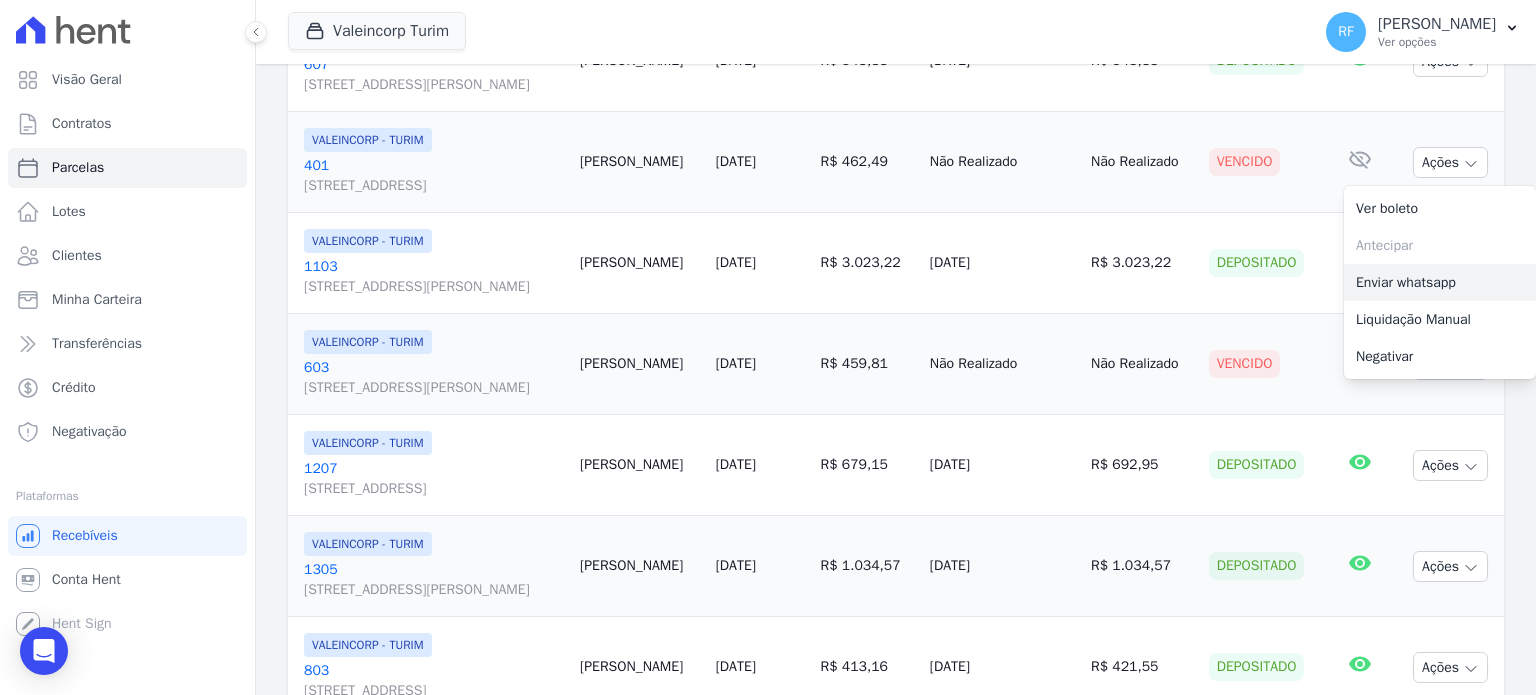 click on "Enviar whatsapp" at bounding box center (1440, 282) 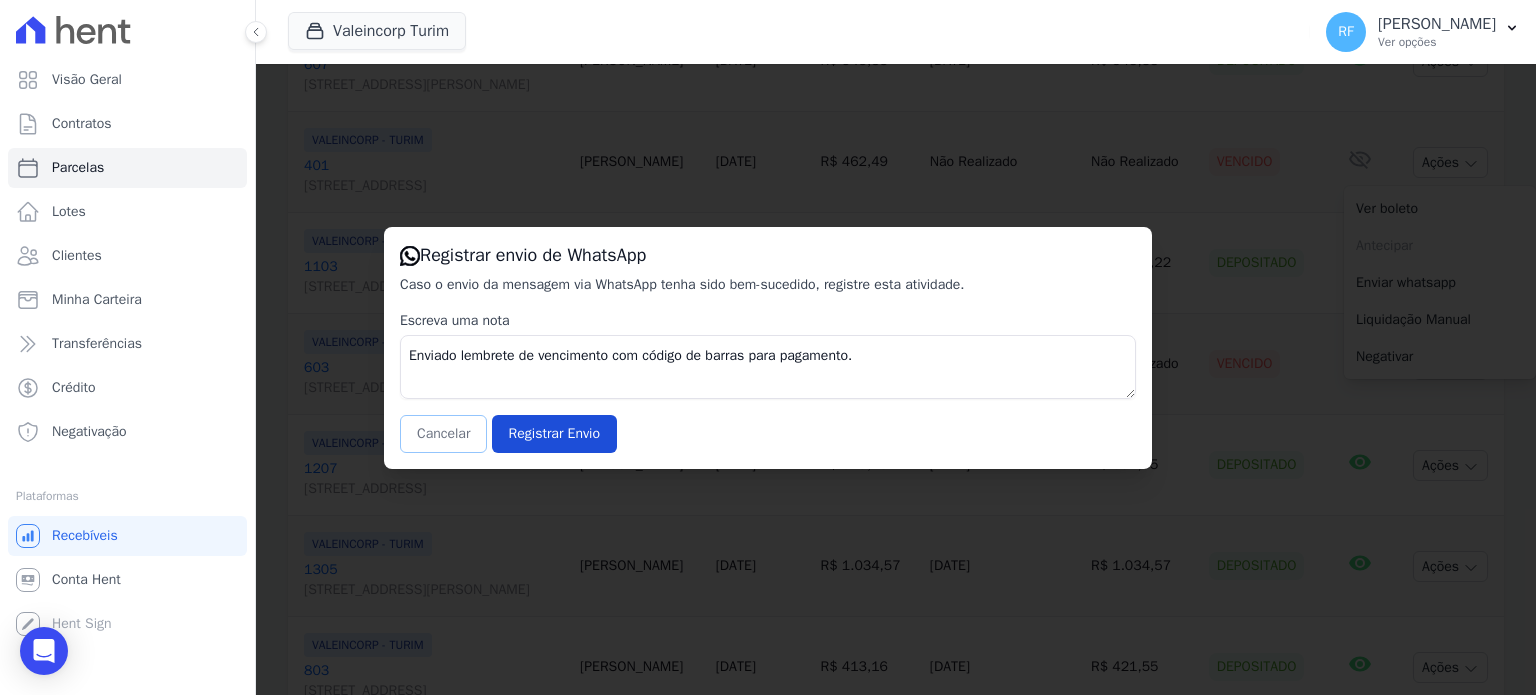 click on "Cancelar" at bounding box center (443, 434) 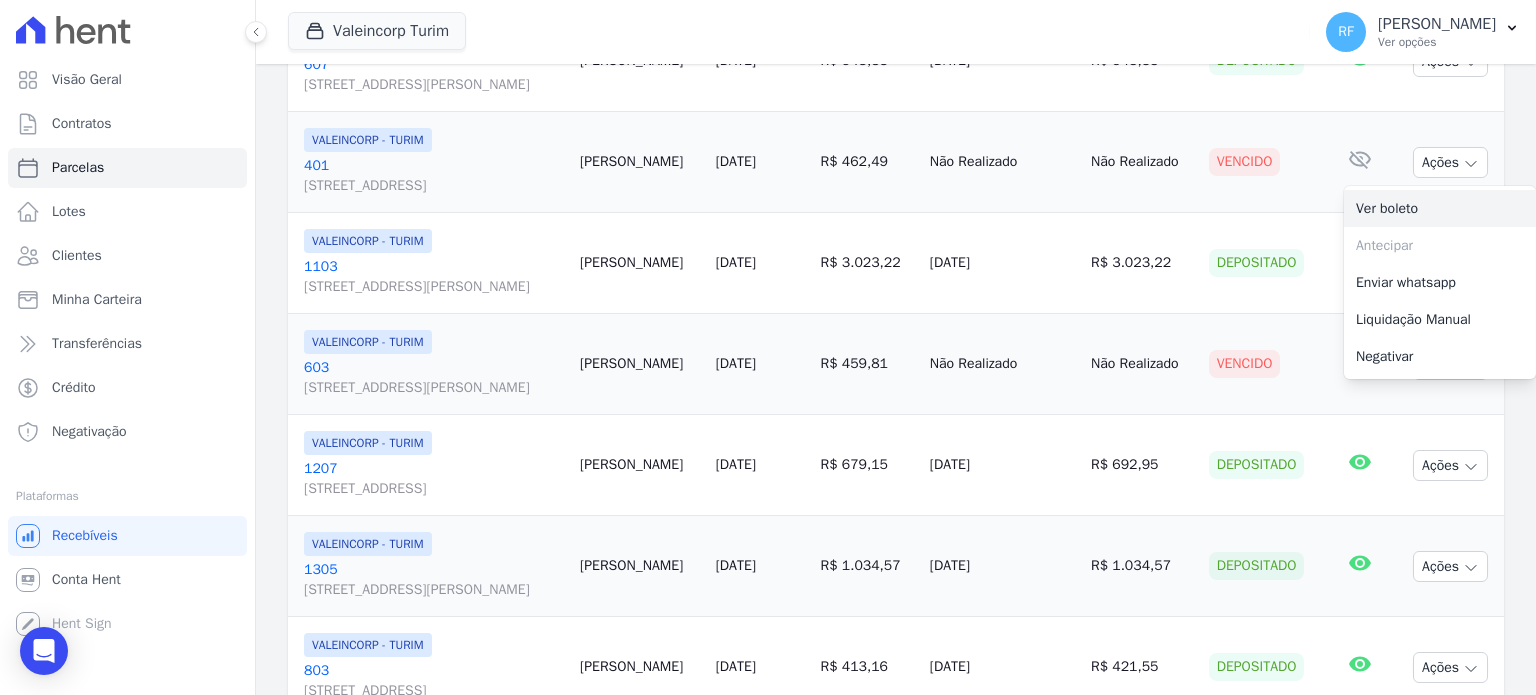 click on "Ver boleto" at bounding box center (1440, 208) 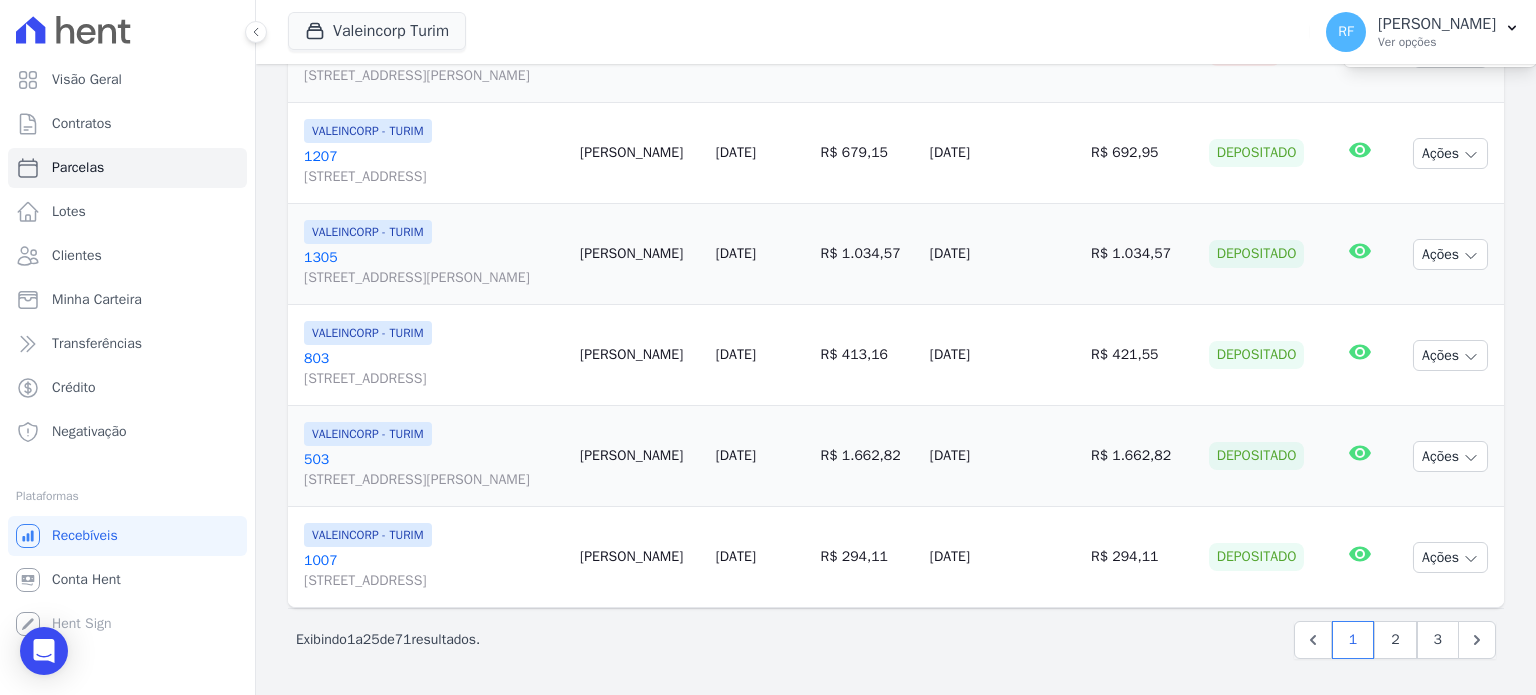 scroll, scrollTop: 2560, scrollLeft: 0, axis: vertical 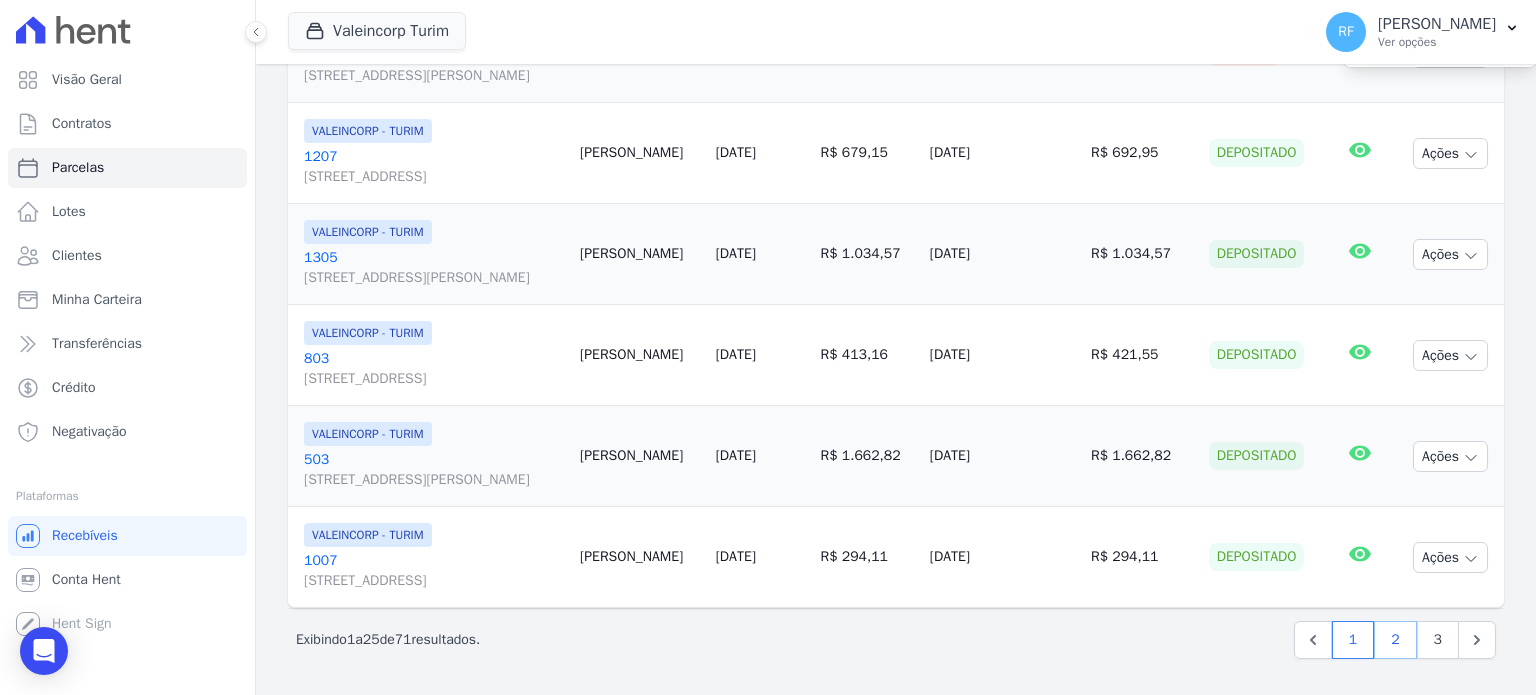click on "2" at bounding box center [1395, 640] 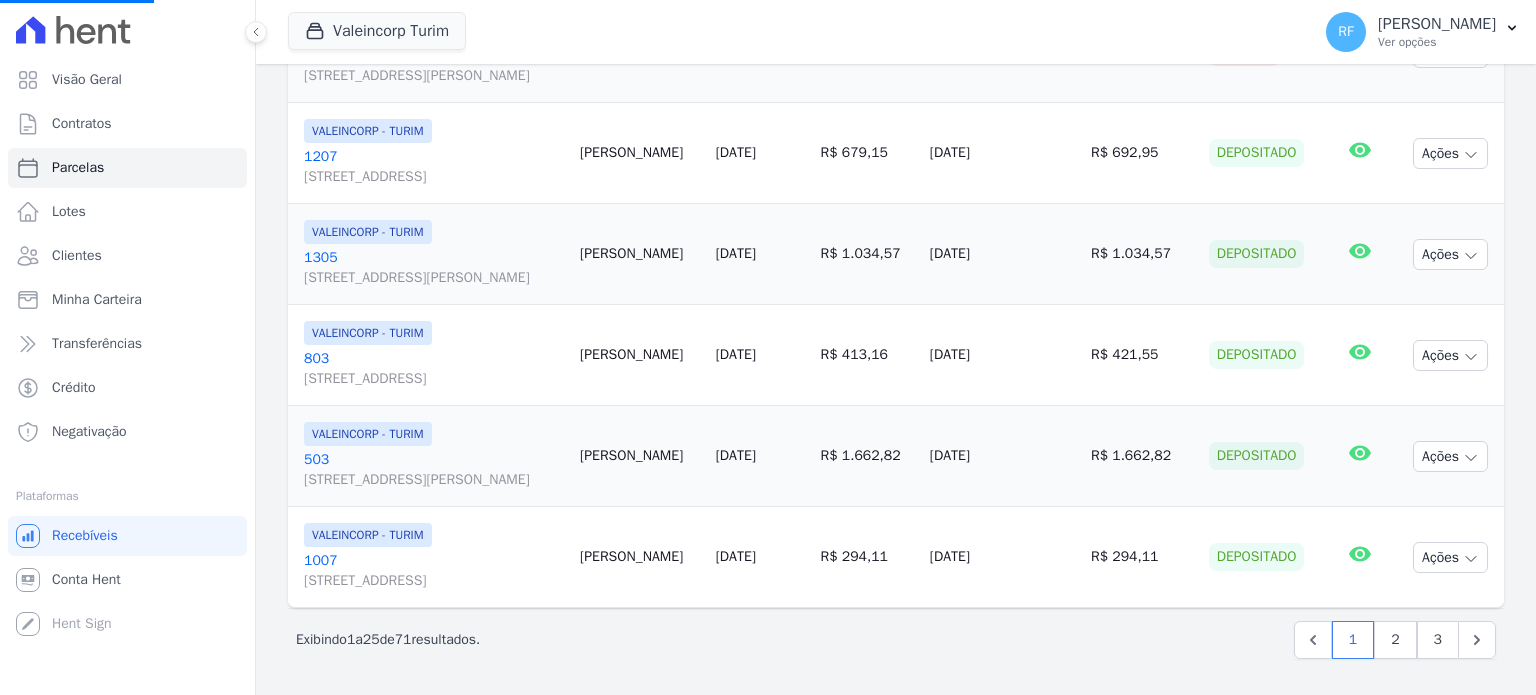 select 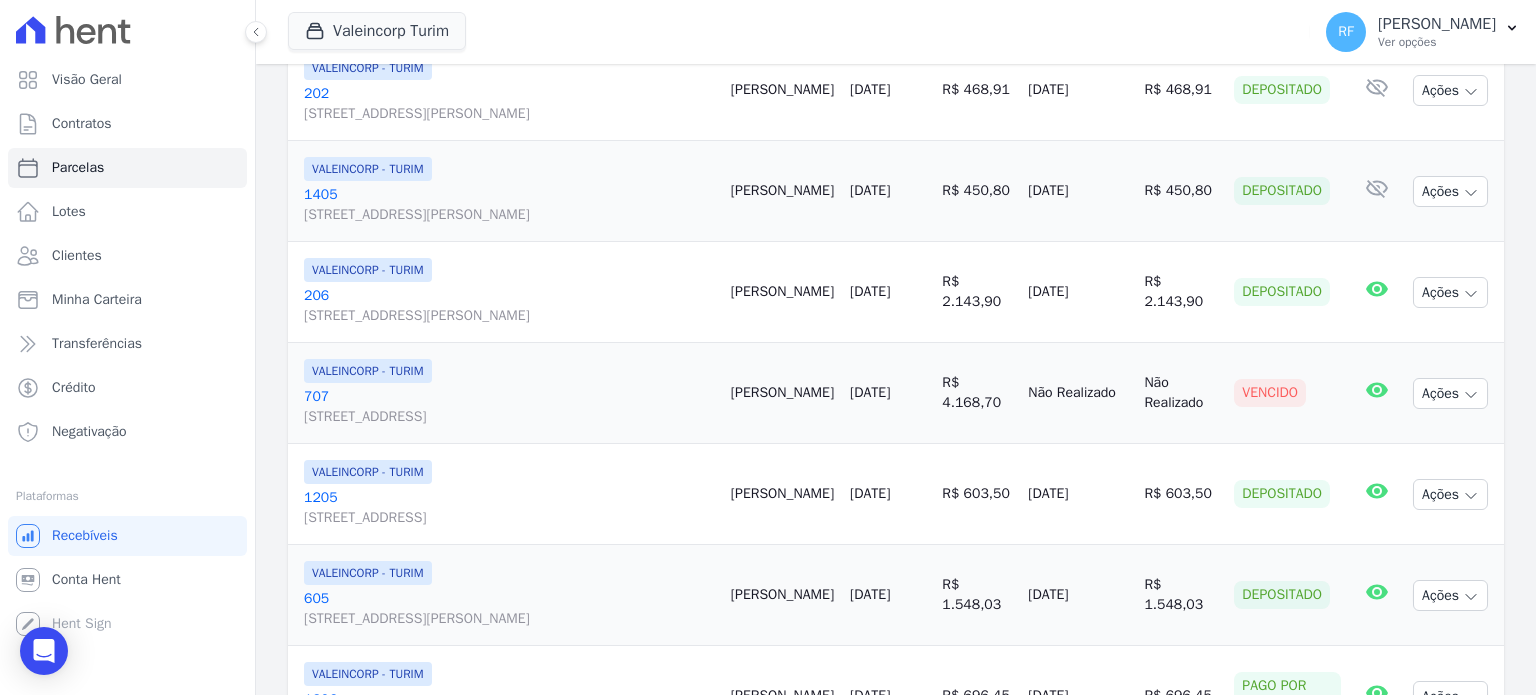 scroll, scrollTop: 1200, scrollLeft: 0, axis: vertical 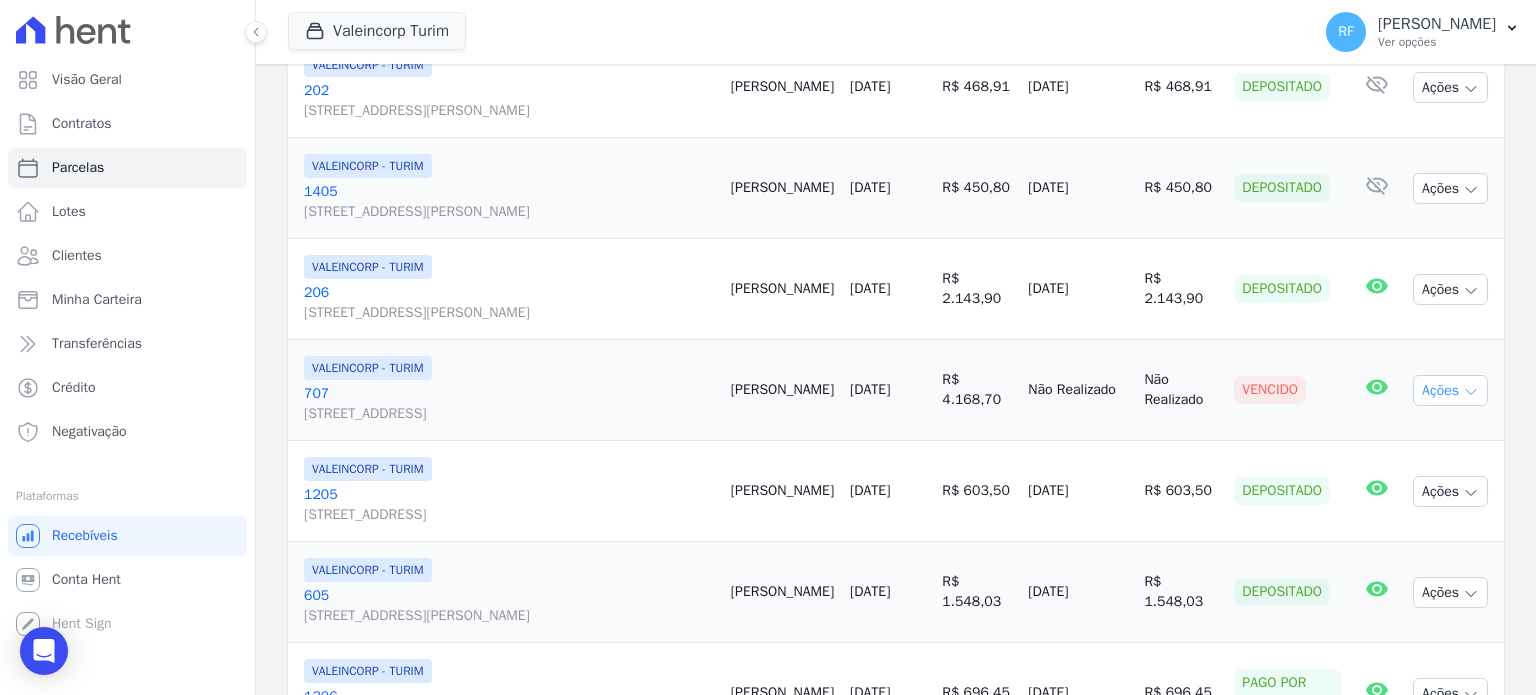click on "Ações" at bounding box center [1450, 390] 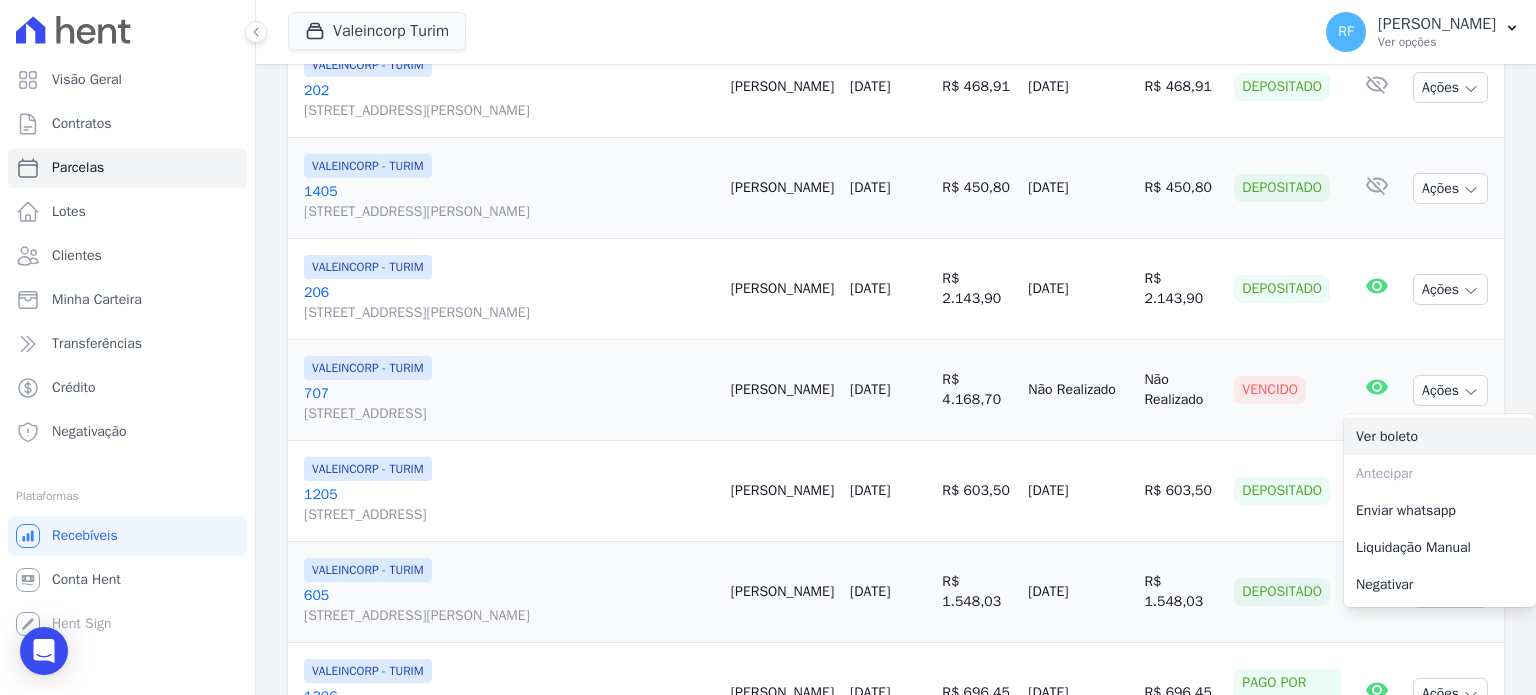 click on "Ver boleto" at bounding box center (1440, 436) 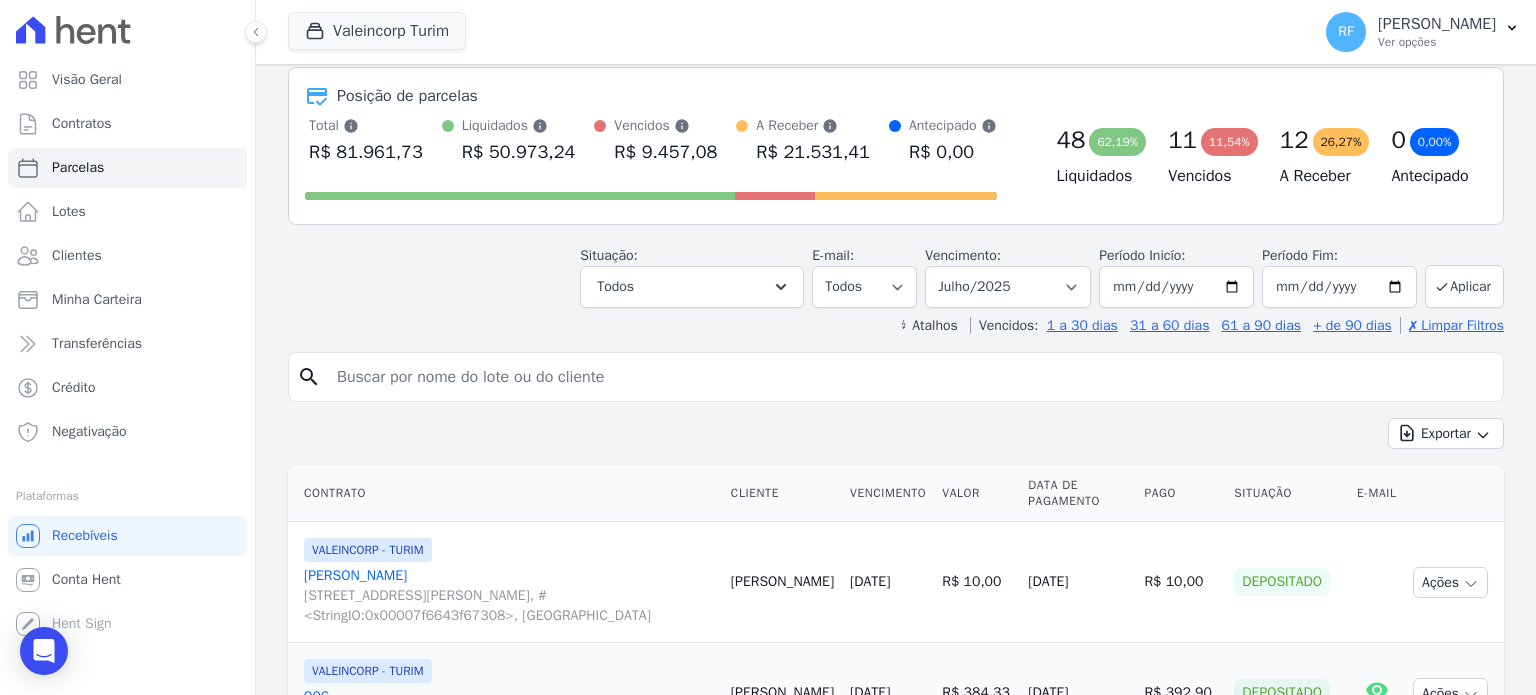 scroll, scrollTop: 0, scrollLeft: 0, axis: both 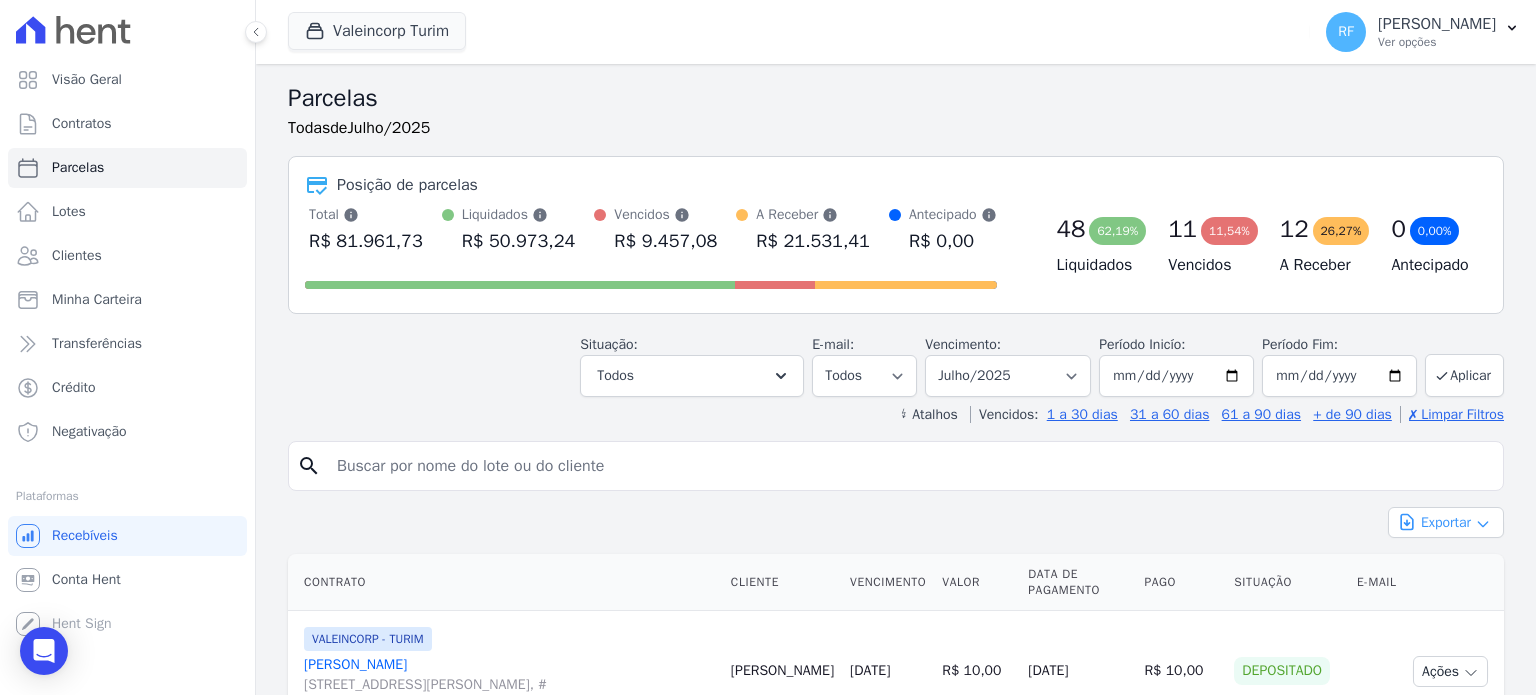 click on "Exportar" at bounding box center [1446, 522] 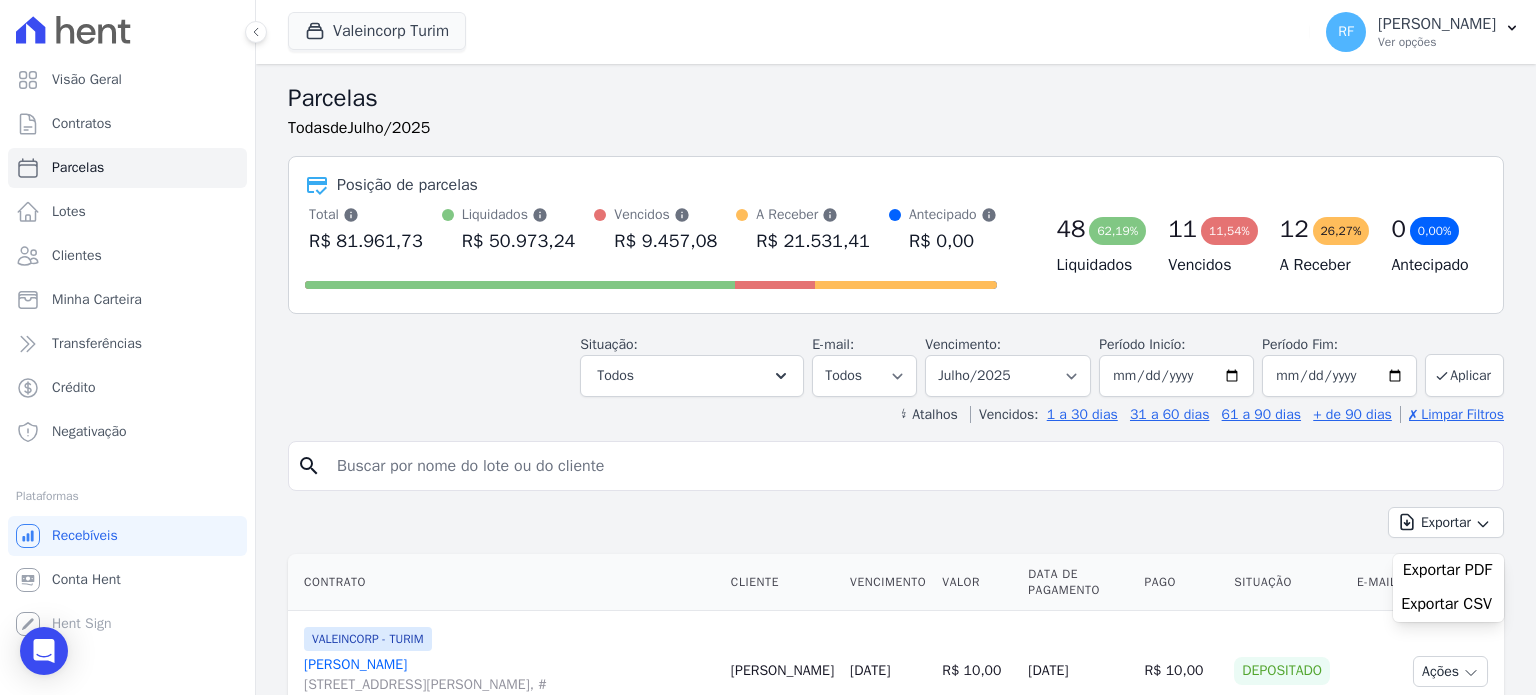 click on "Exportar
Exportar PDF
Exportar CSV" at bounding box center (896, 530) 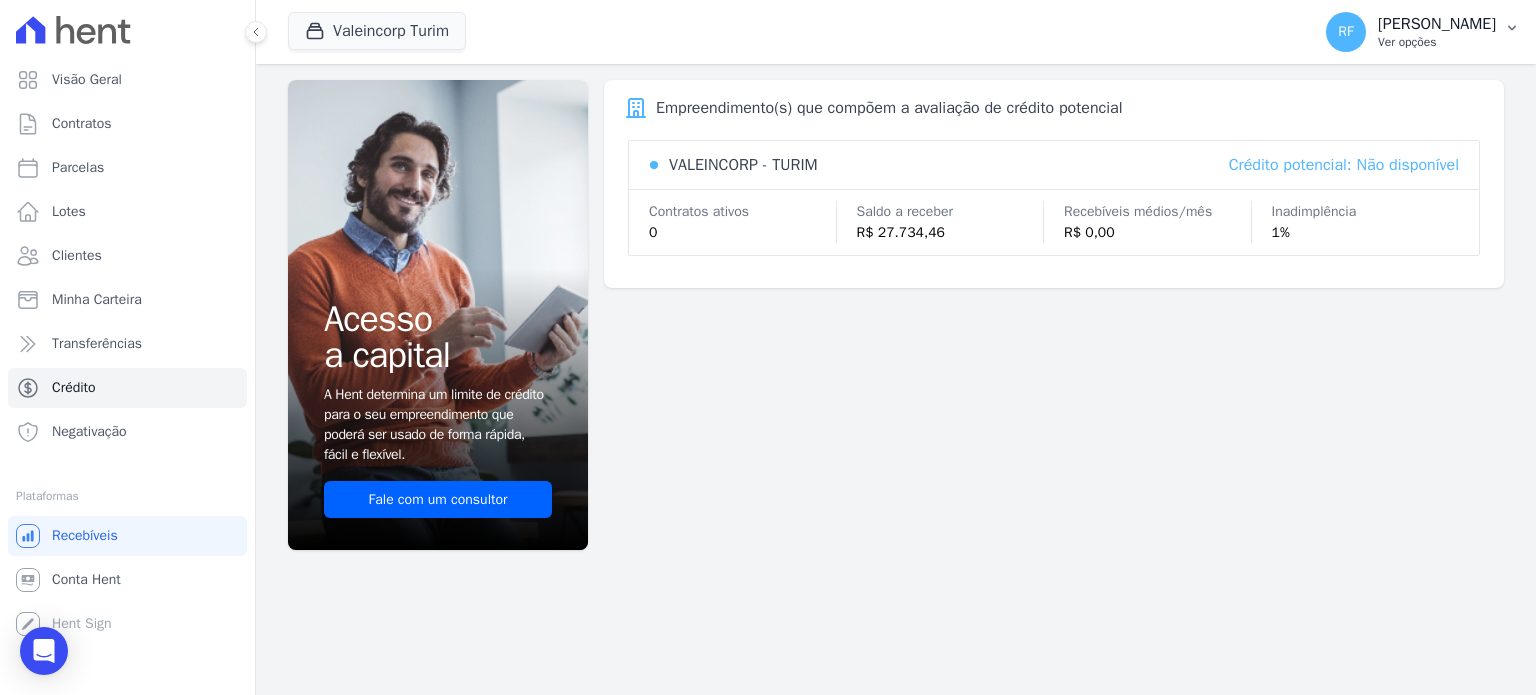 click on "[PERSON_NAME]" at bounding box center (1437, 24) 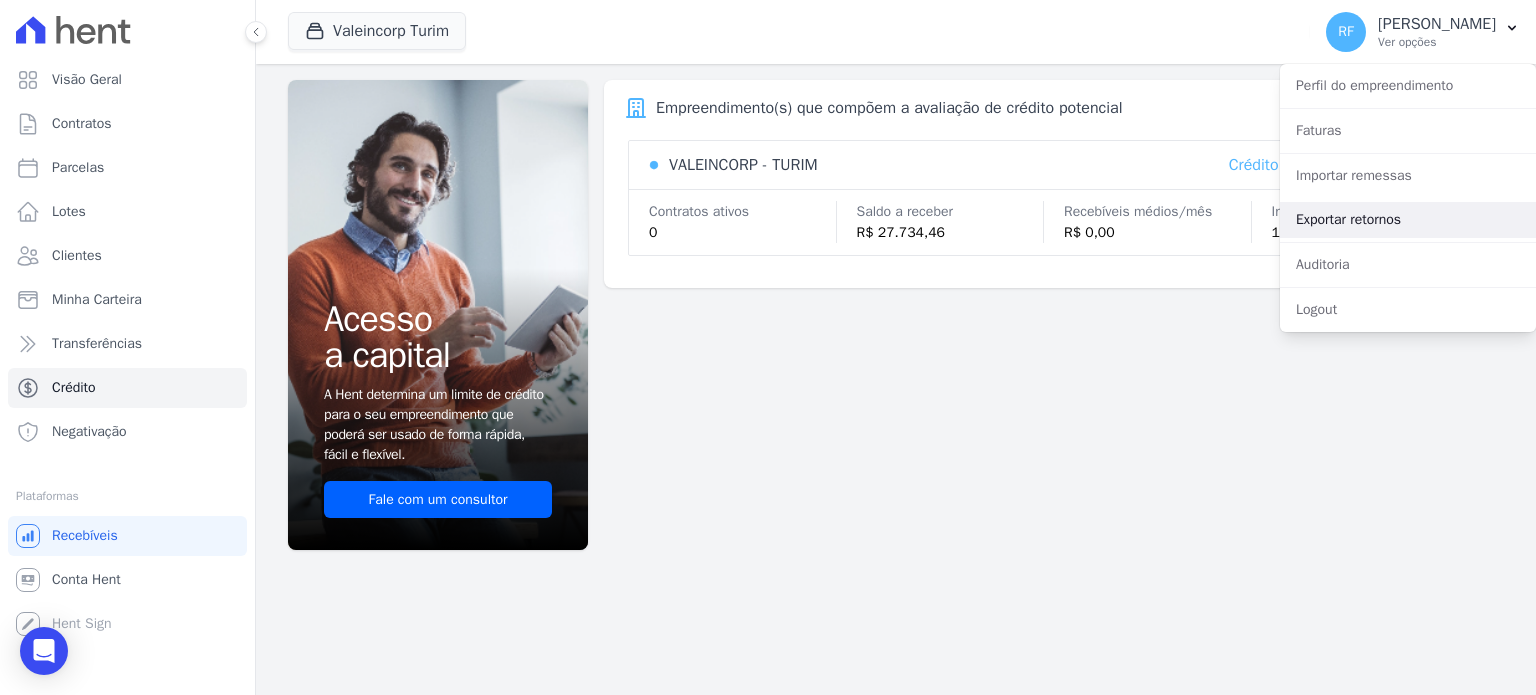 click on "Exportar retornos" at bounding box center [1408, 220] 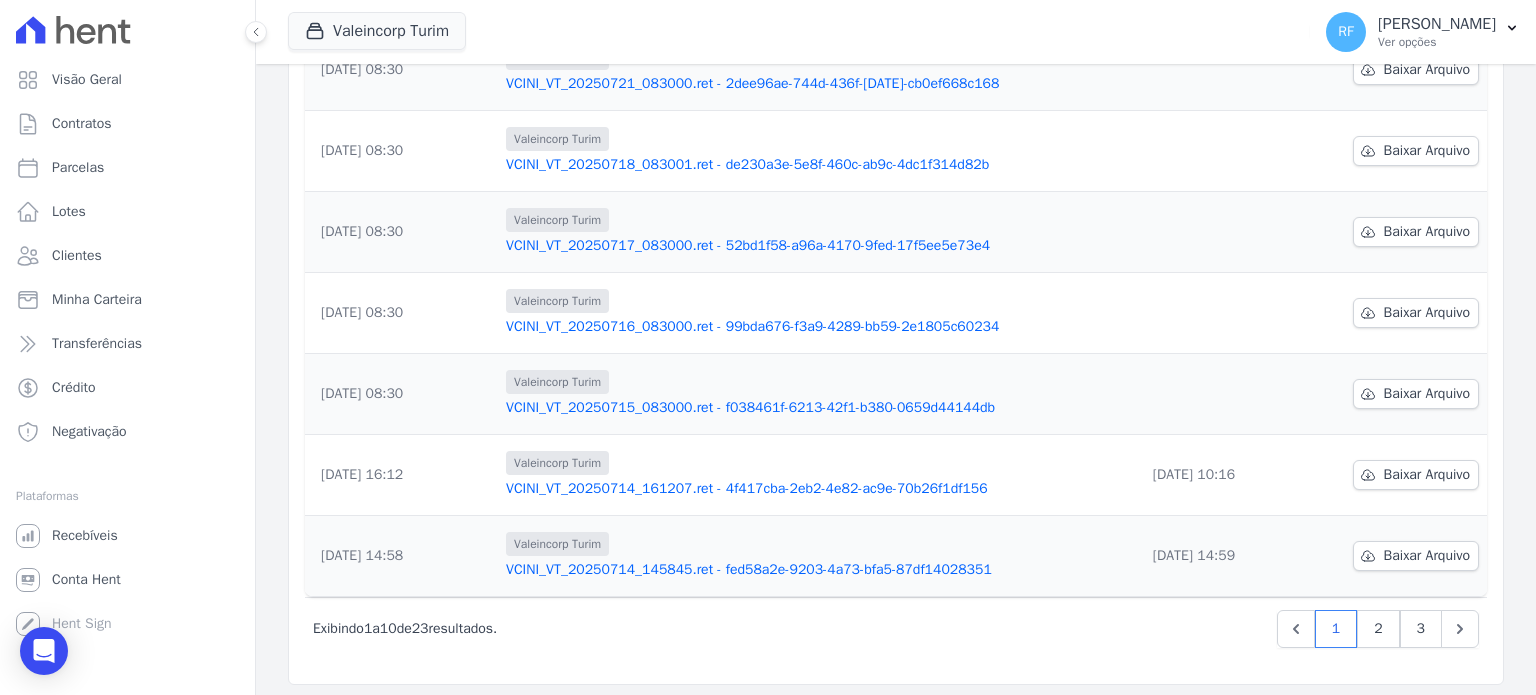 scroll, scrollTop: 565, scrollLeft: 0, axis: vertical 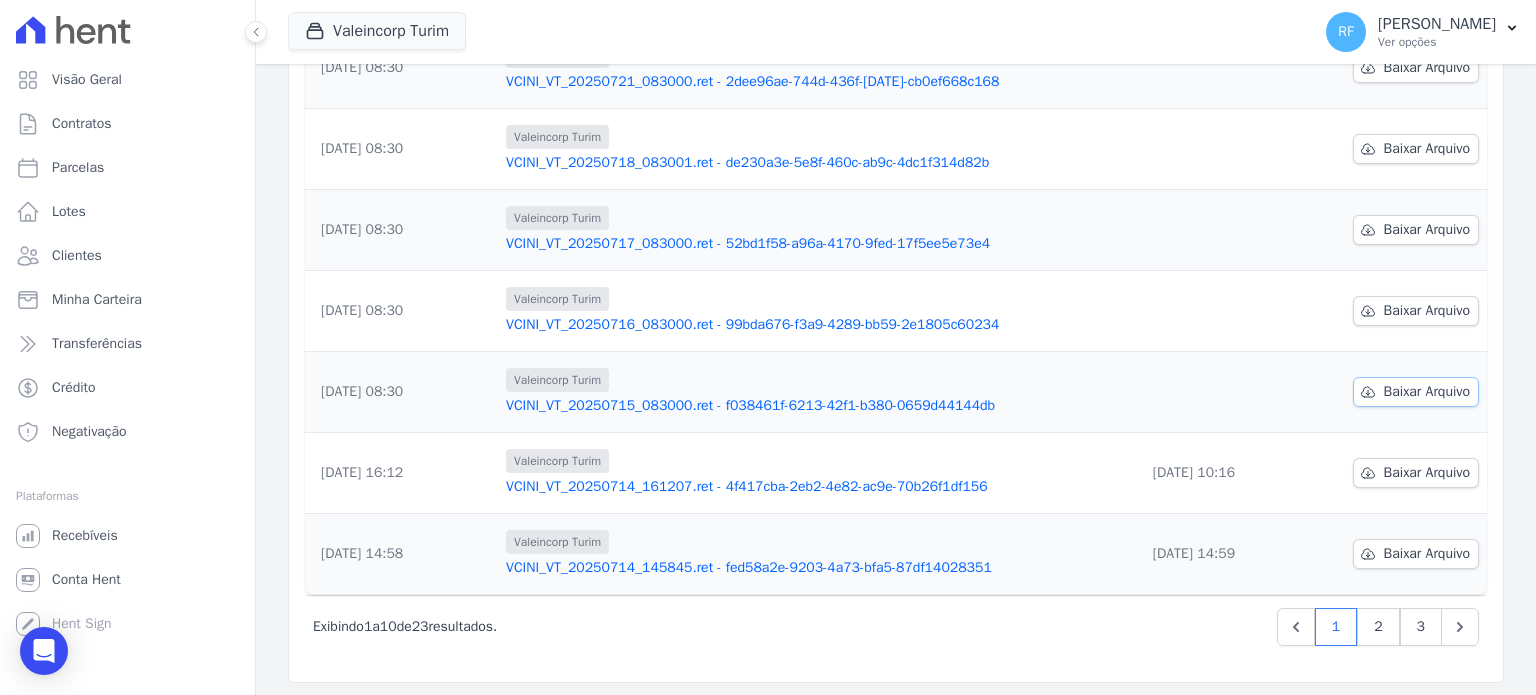 click on "Baixar Arquivo" at bounding box center (1427, 392) 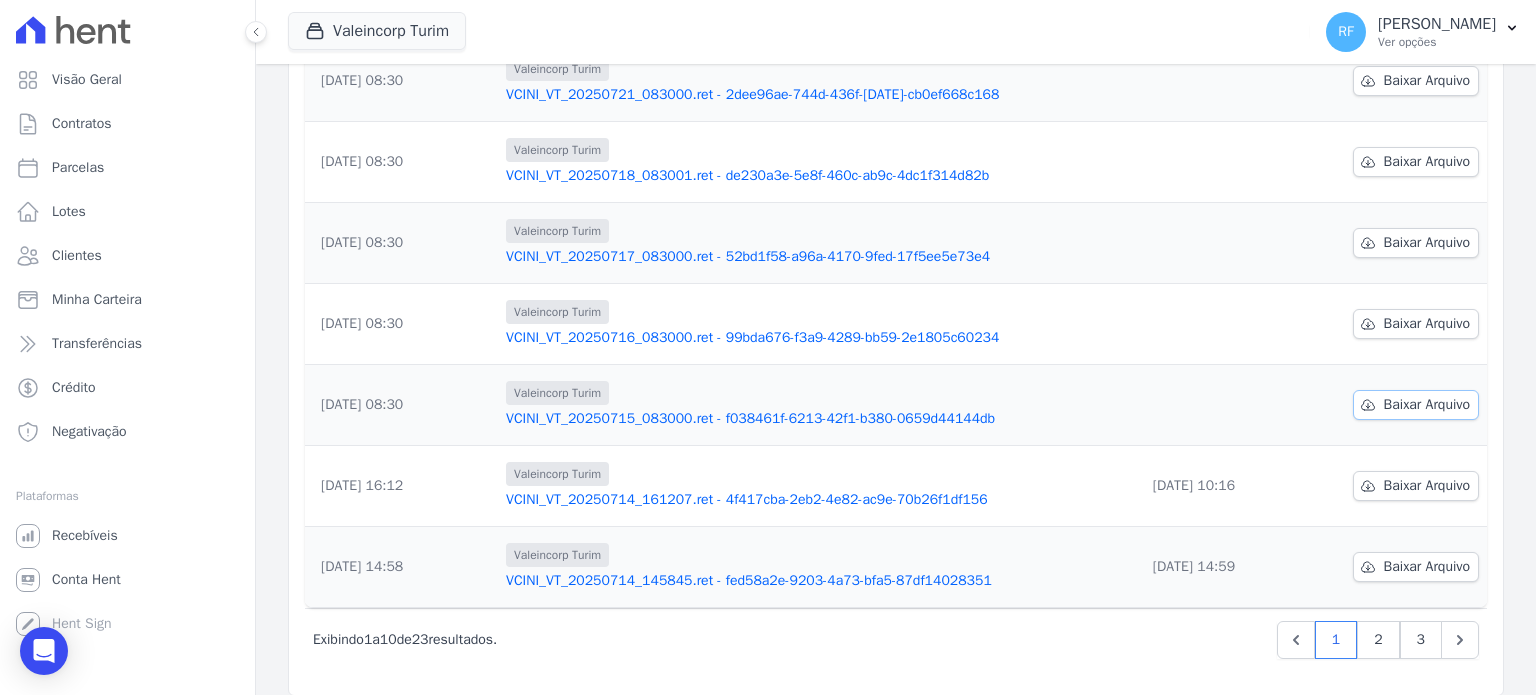 scroll, scrollTop: 565, scrollLeft: 0, axis: vertical 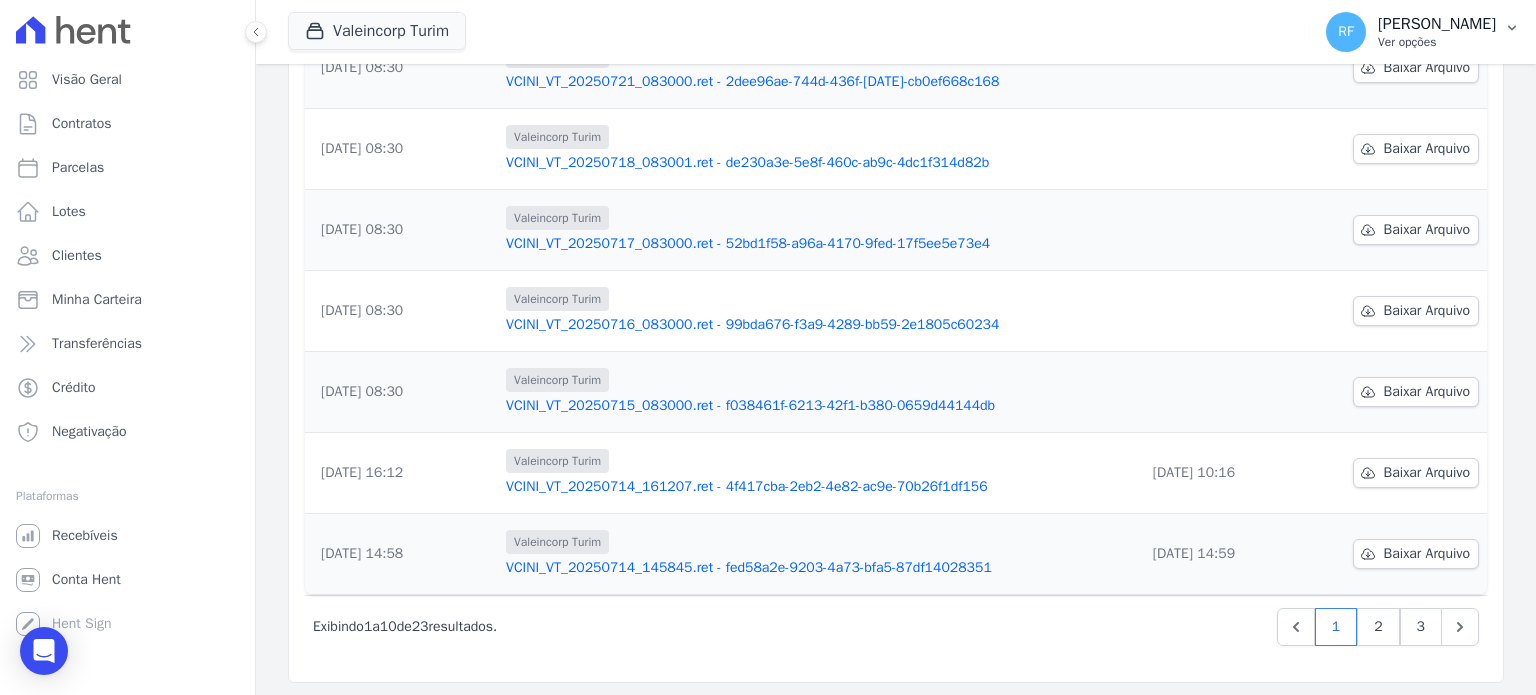 click on "[PERSON_NAME]" at bounding box center [1437, 24] 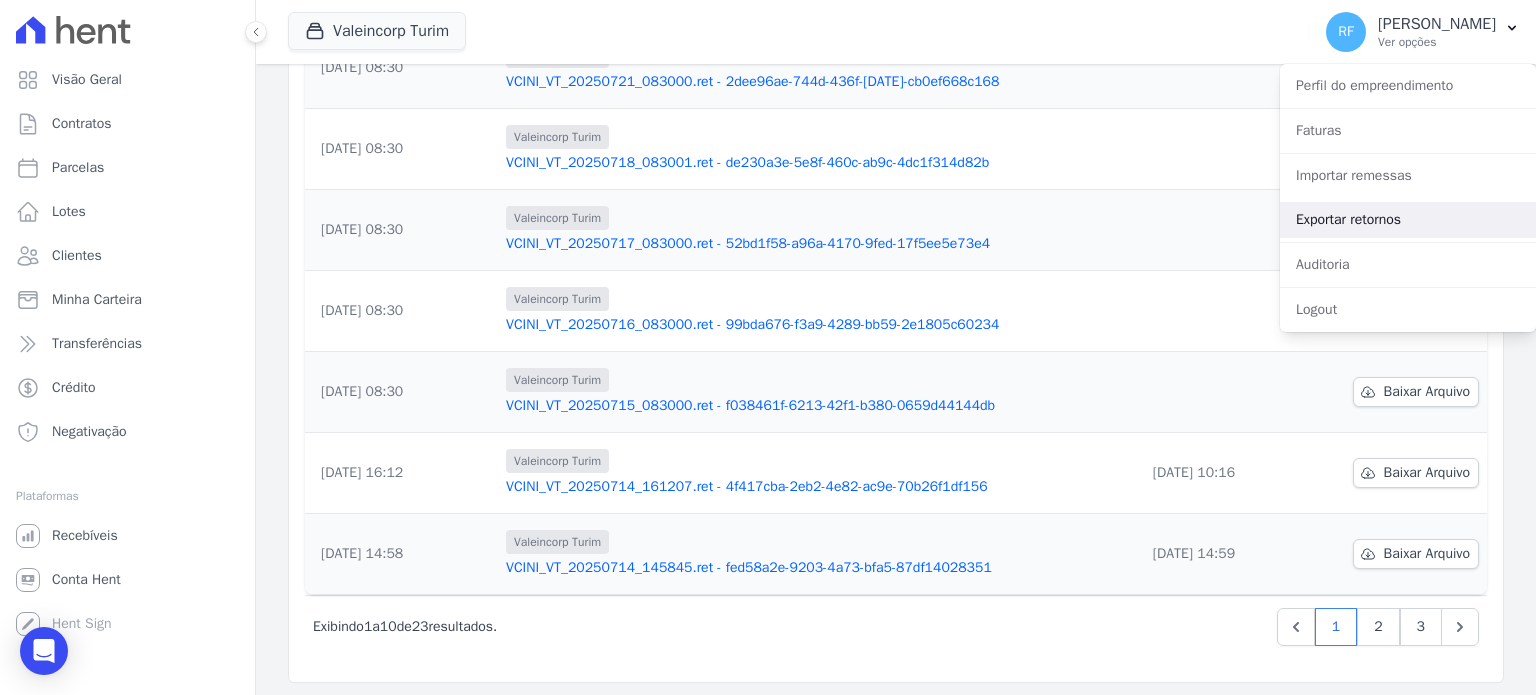 click on "Exportar retornos" at bounding box center [1408, 220] 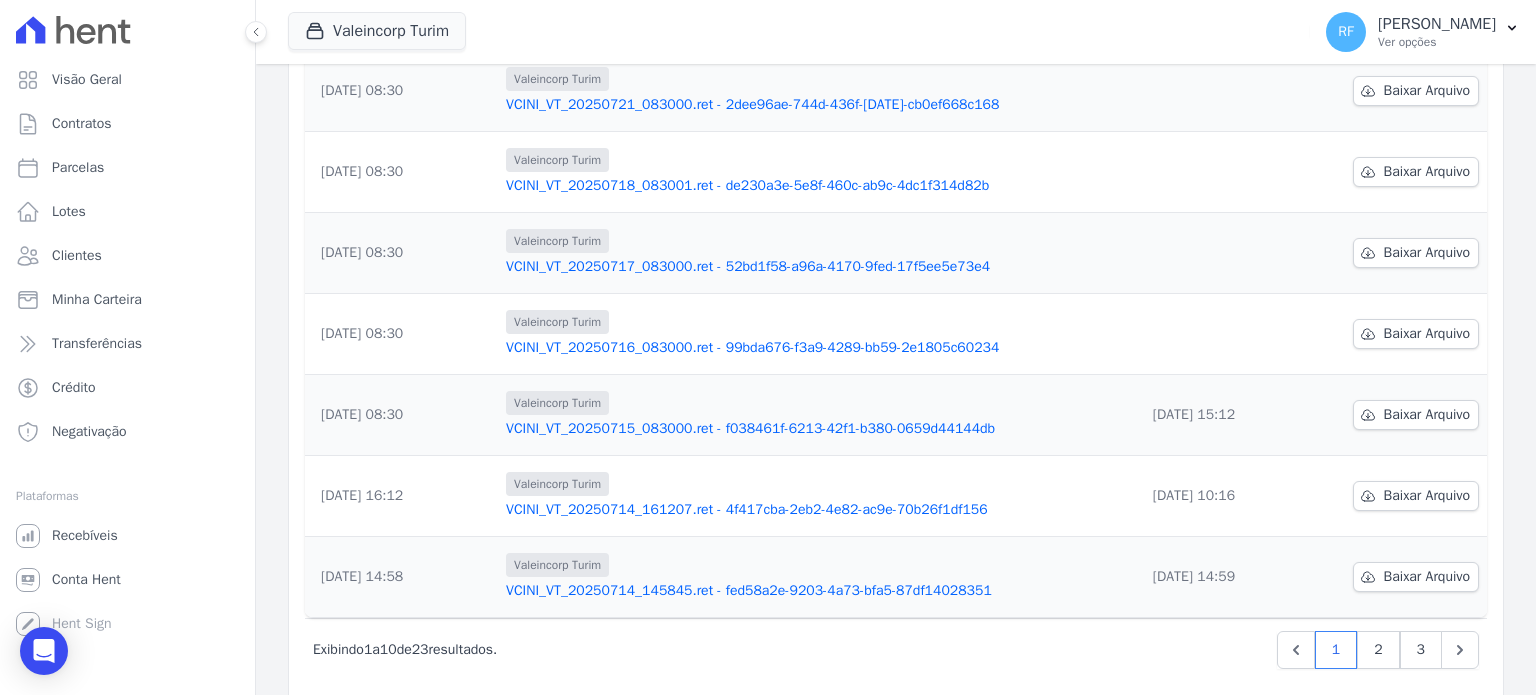 scroll, scrollTop: 565, scrollLeft: 0, axis: vertical 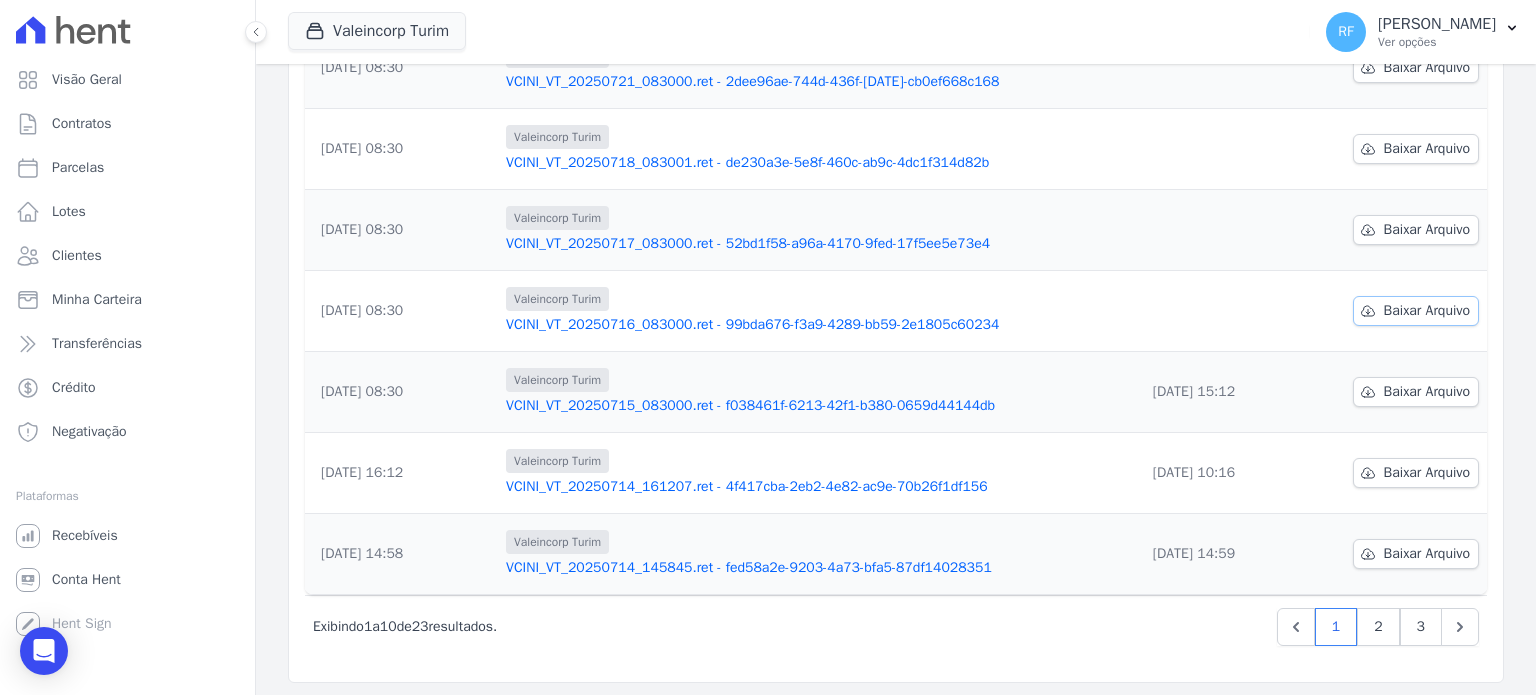 click on "Baixar Arquivo" at bounding box center [1427, 311] 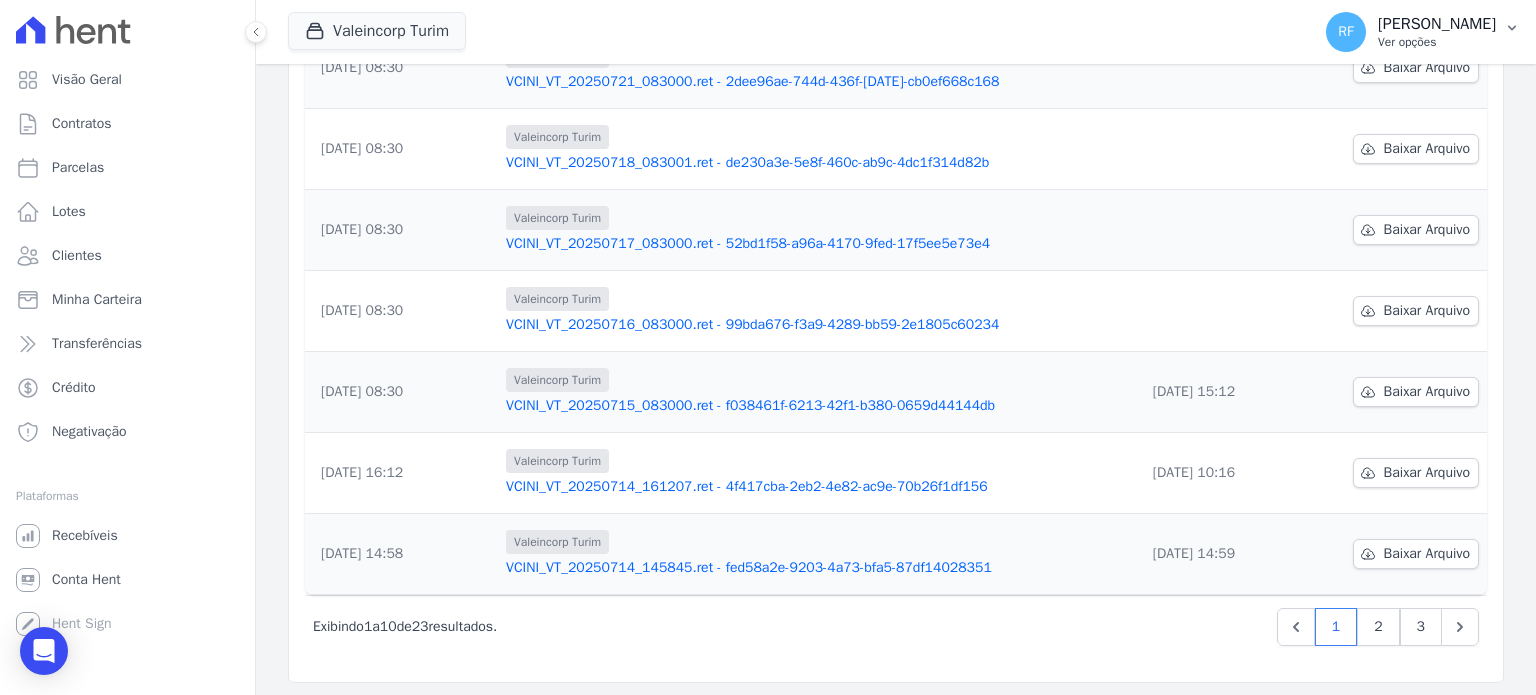 click on "Ver opções" at bounding box center [1437, 42] 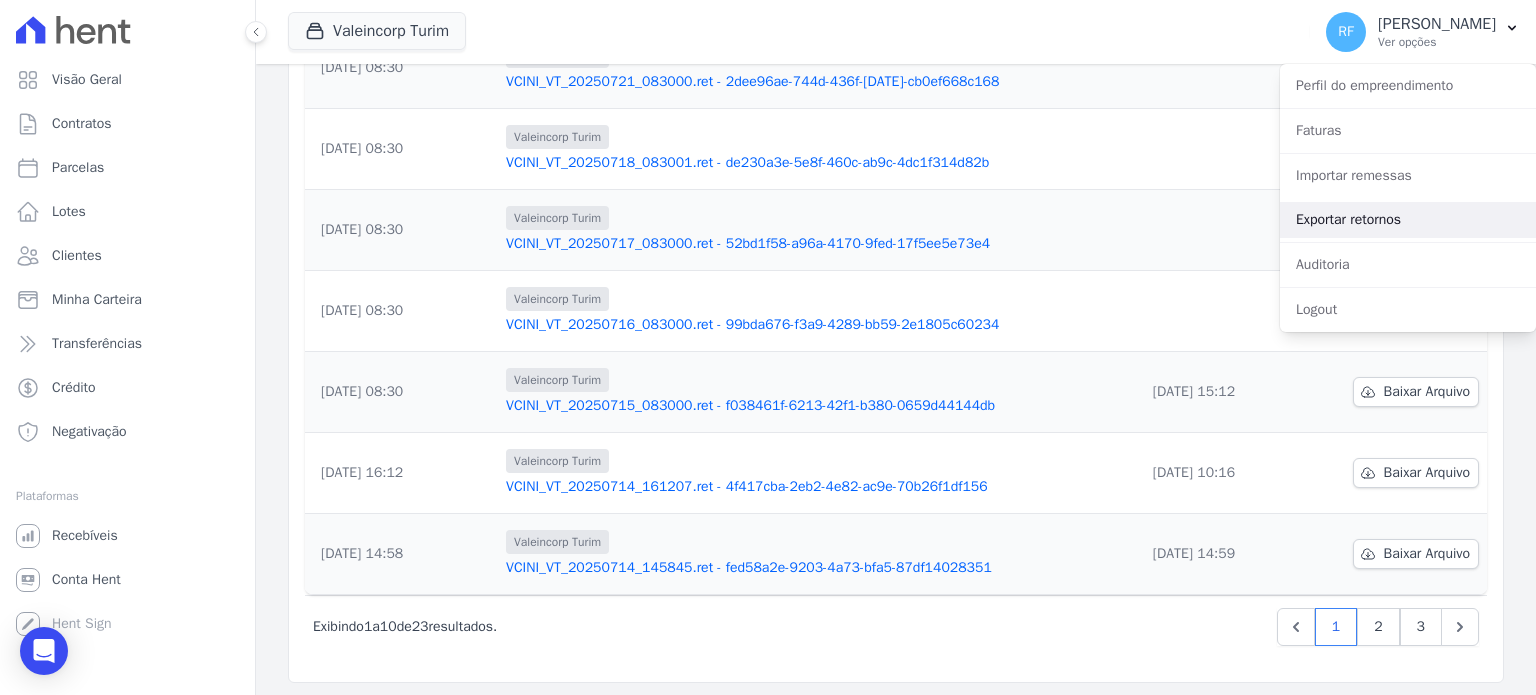 click on "Exportar retornos" at bounding box center [1408, 220] 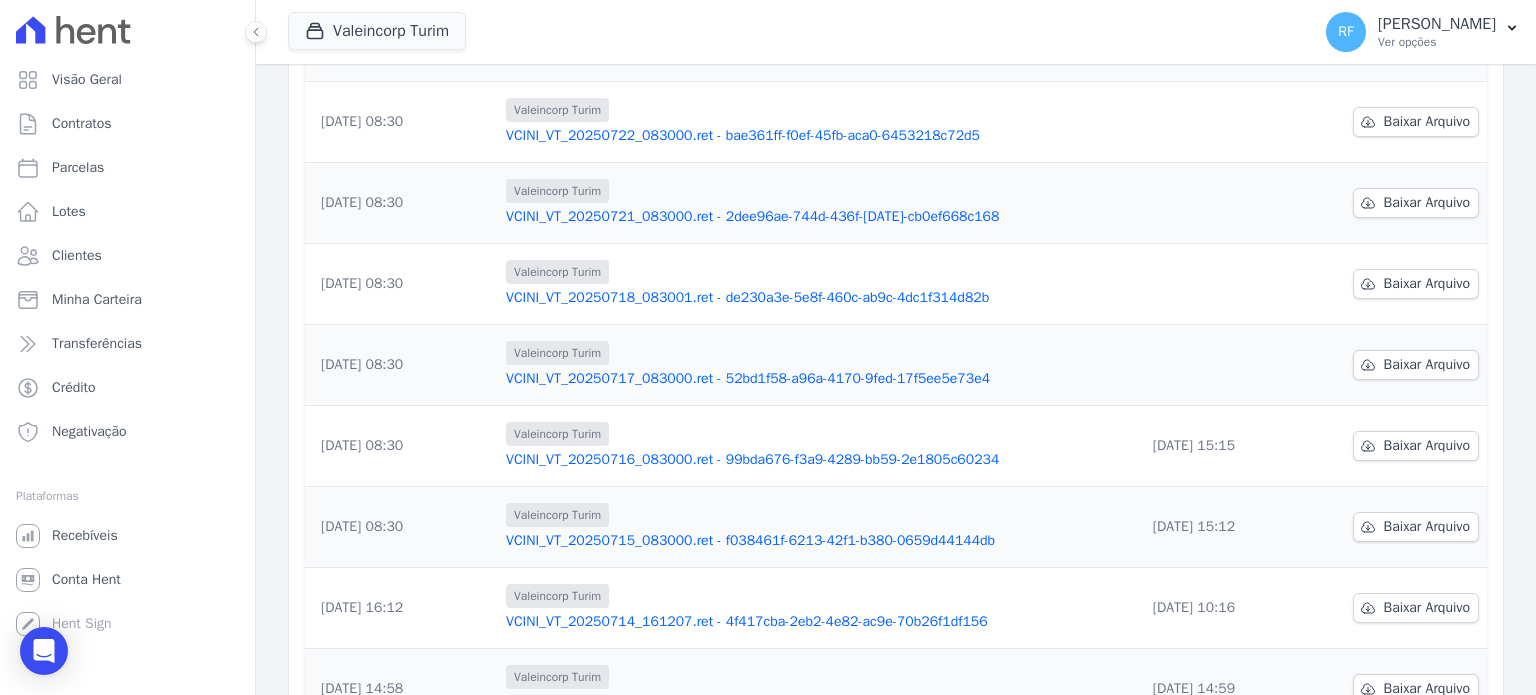scroll, scrollTop: 465, scrollLeft: 0, axis: vertical 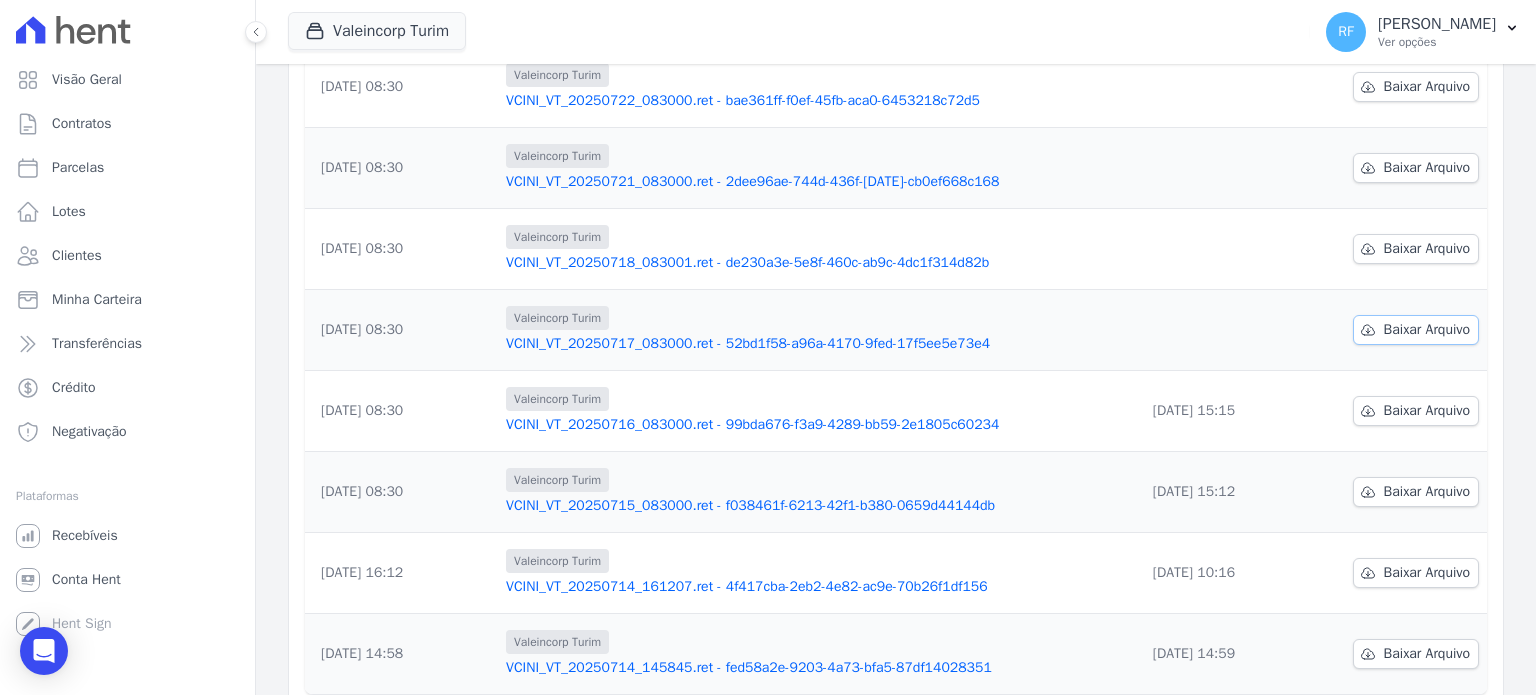 click on "Baixar Arquivo" at bounding box center [1427, 330] 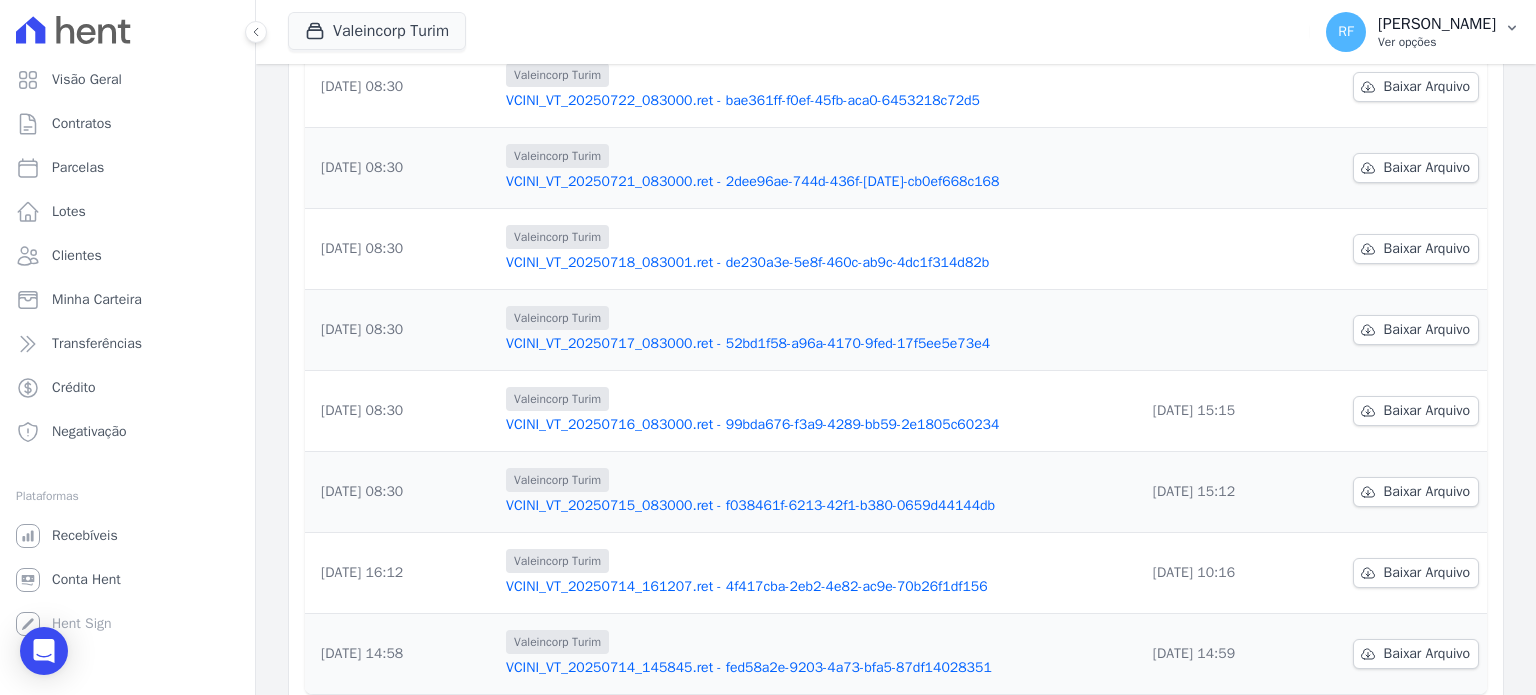 click on "RF
[PERSON_NAME]
Ver opções" at bounding box center (1411, 32) 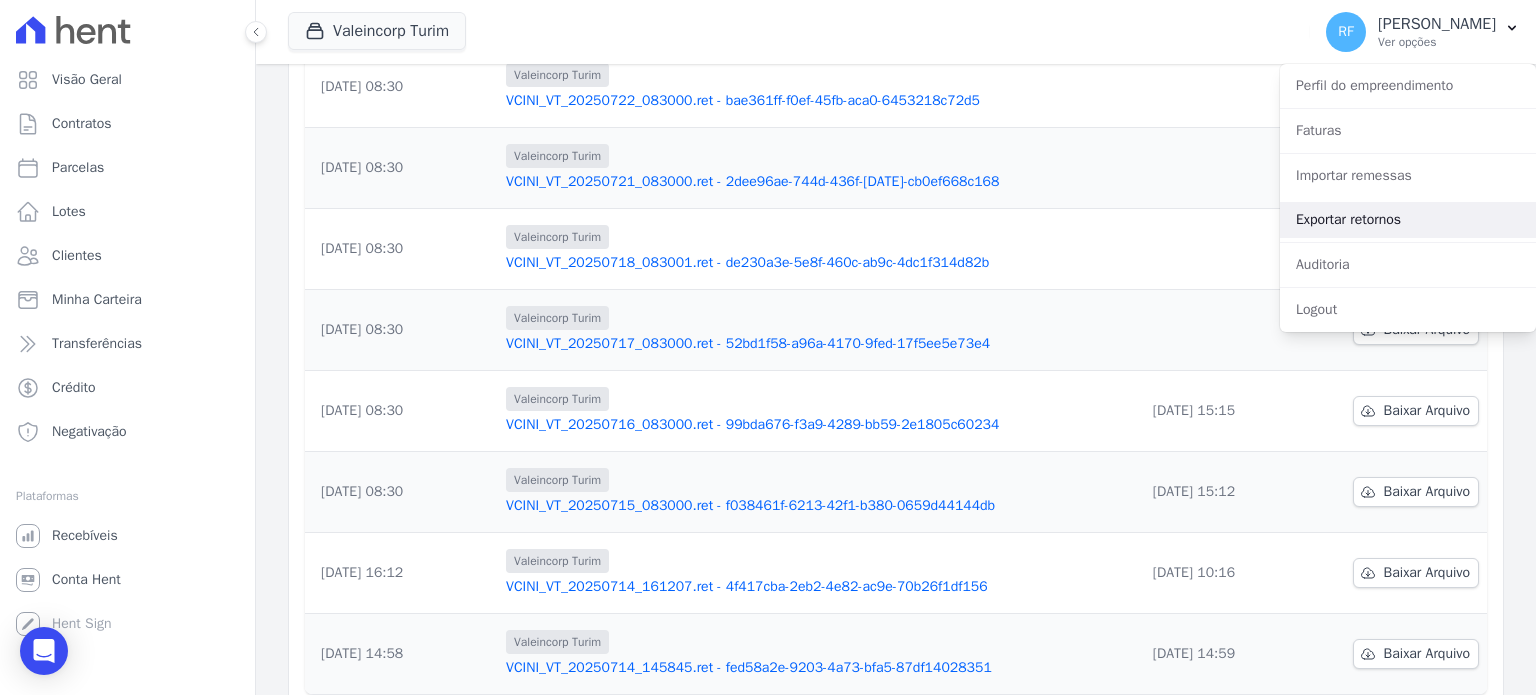 click on "Exportar retornos" at bounding box center [1408, 220] 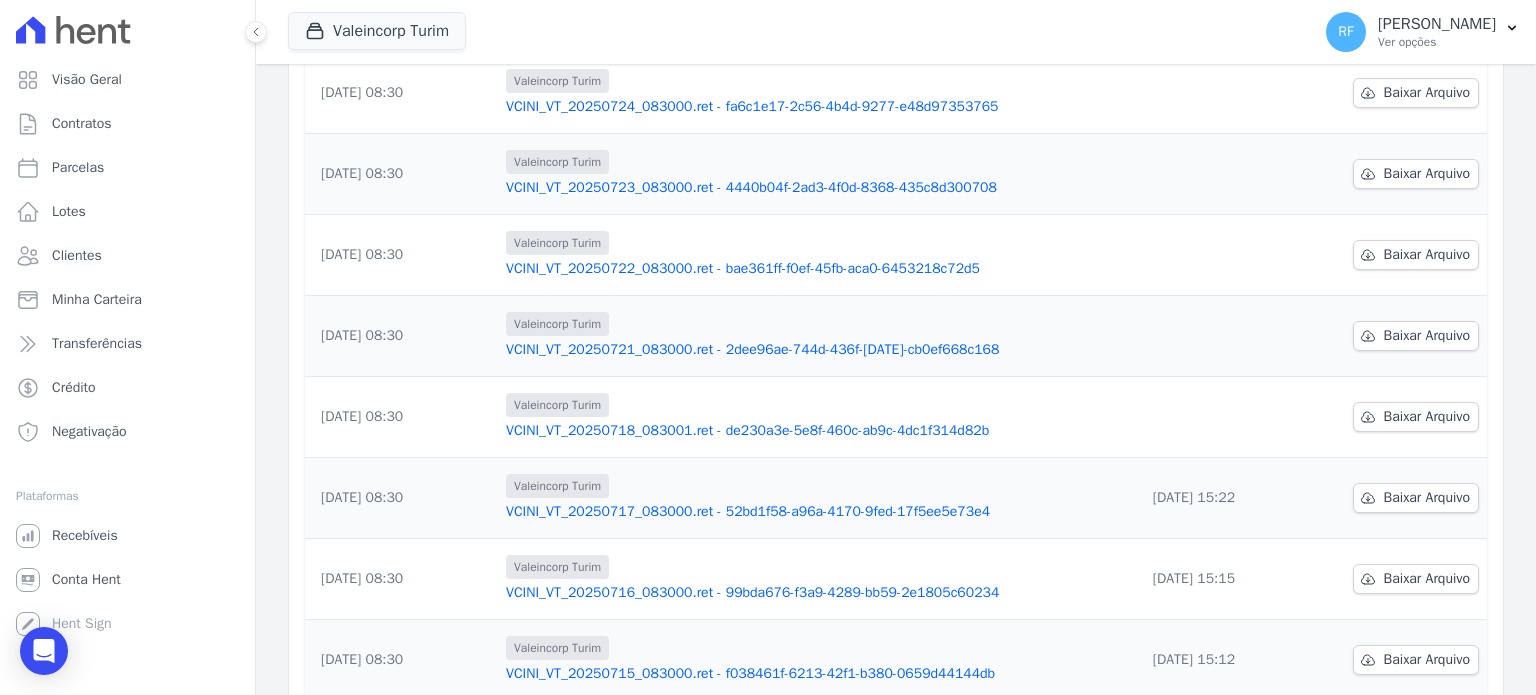 scroll, scrollTop: 400, scrollLeft: 0, axis: vertical 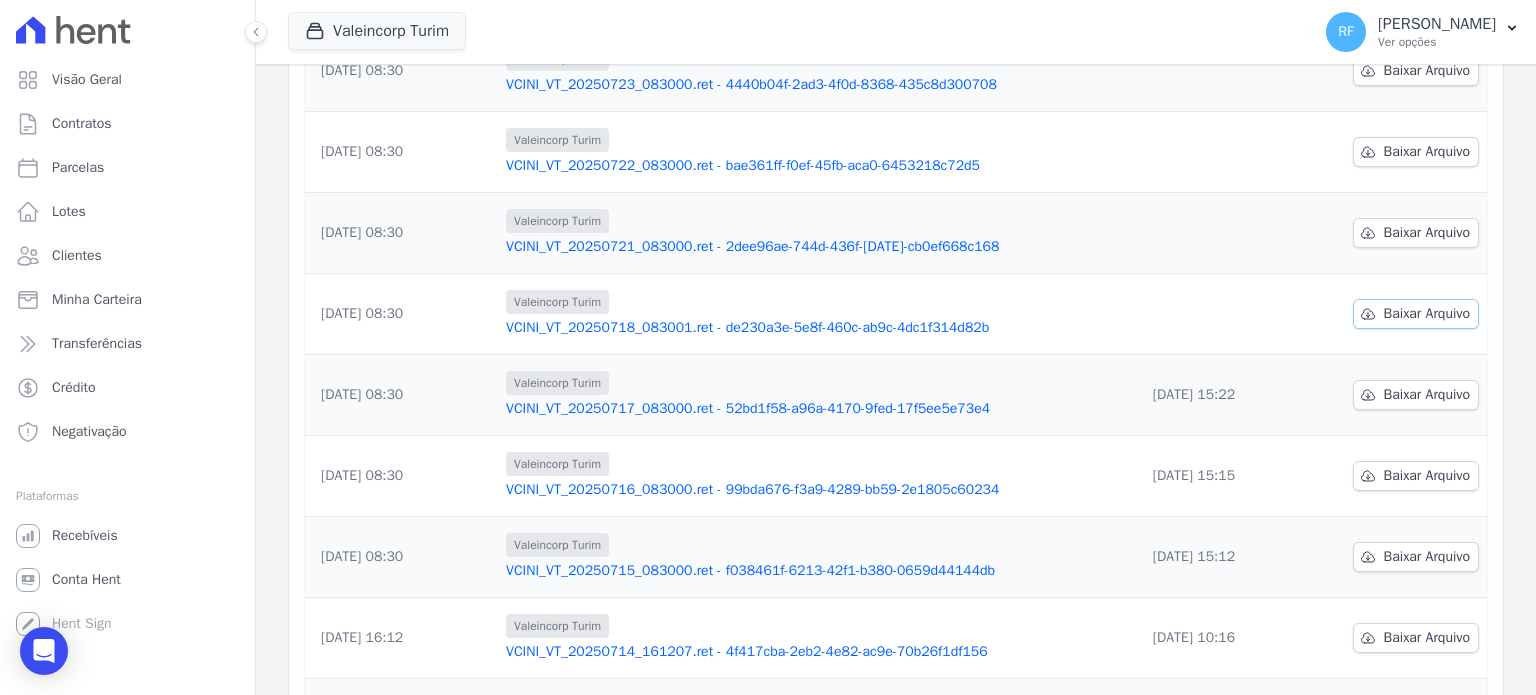 click on "Baixar Arquivo" at bounding box center (1427, 314) 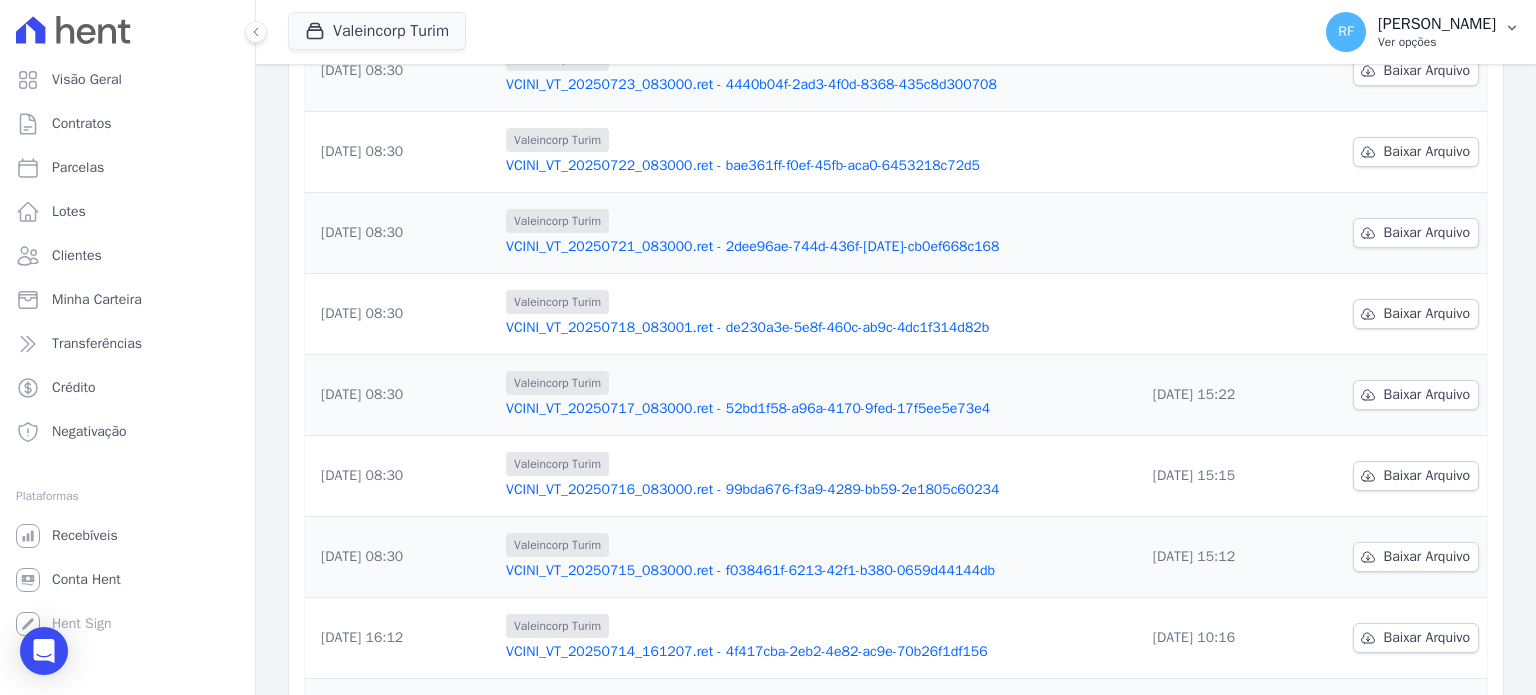 click on "[PERSON_NAME]" at bounding box center (1437, 24) 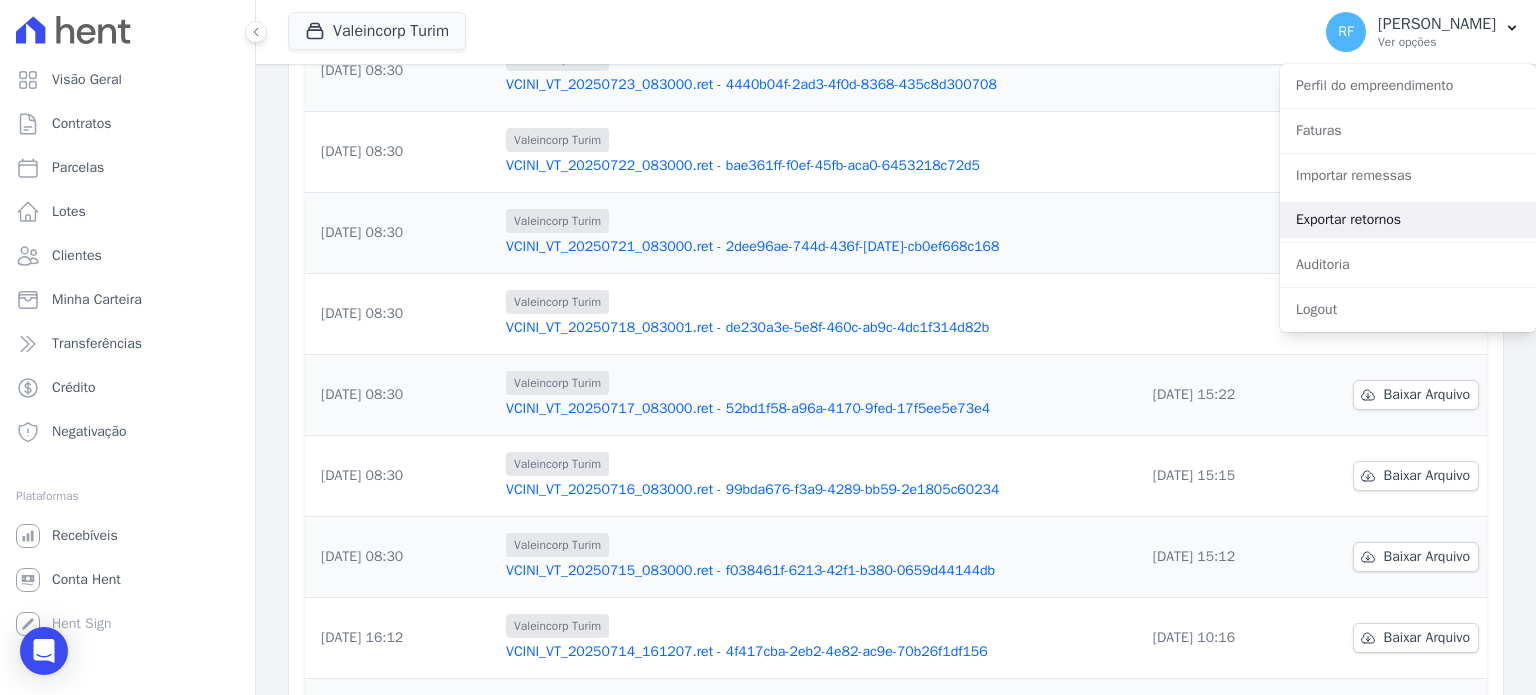 click on "Exportar retornos" at bounding box center (1408, 220) 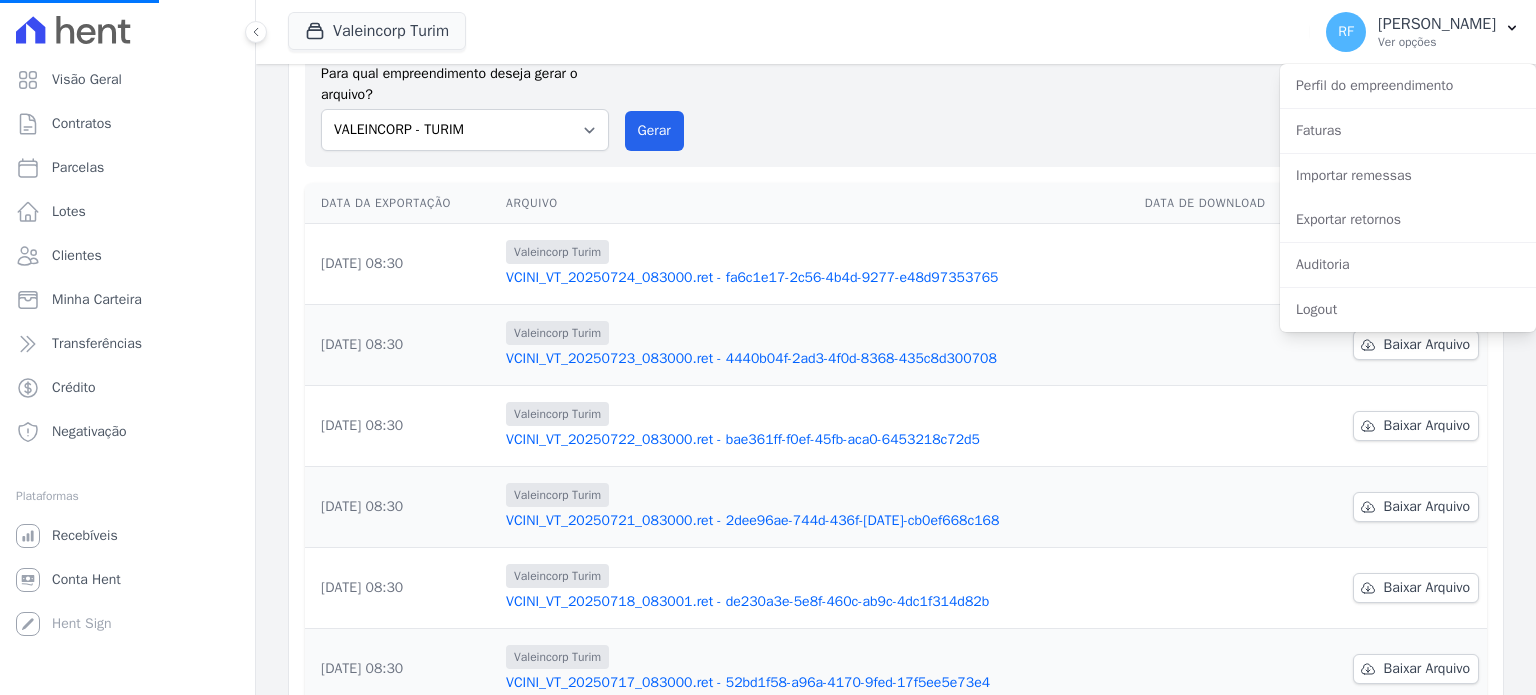 scroll, scrollTop: 300, scrollLeft: 0, axis: vertical 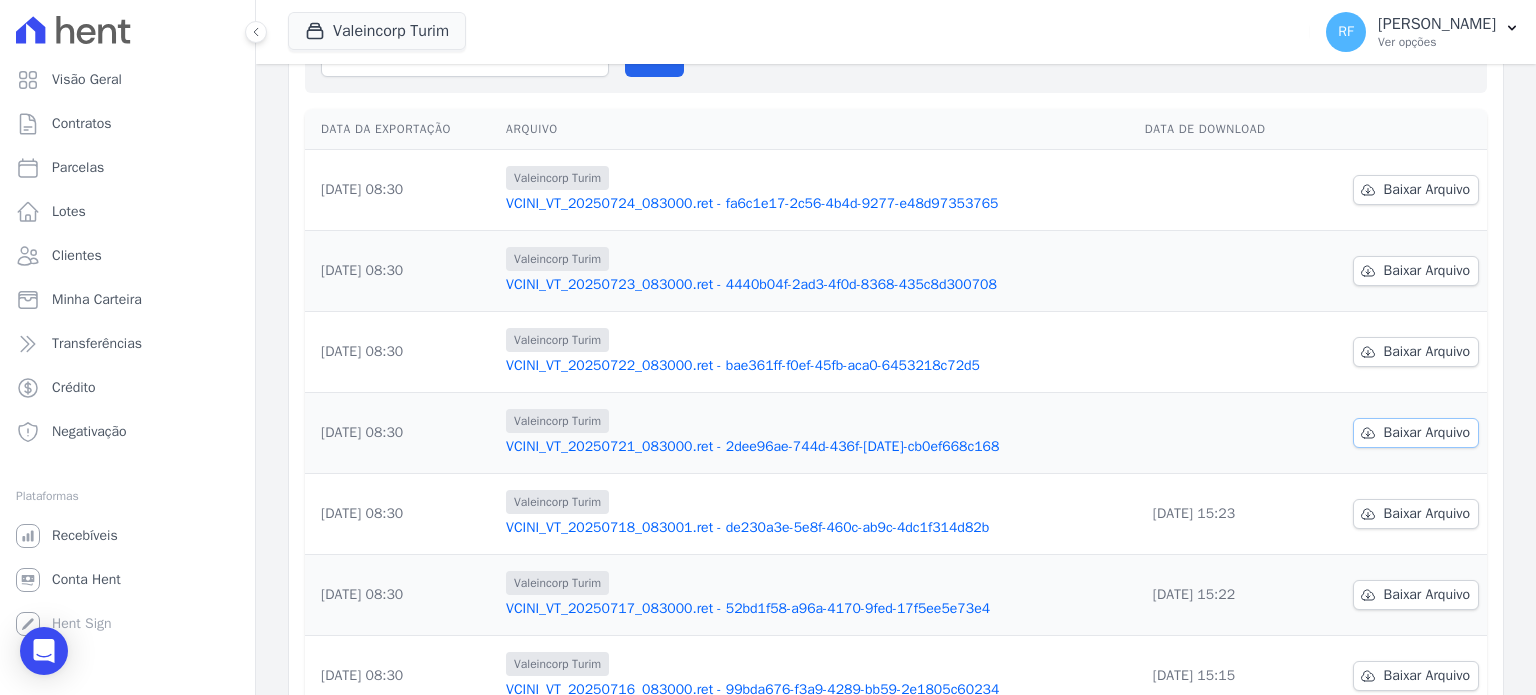 click on "Baixar Arquivo" at bounding box center (1427, 433) 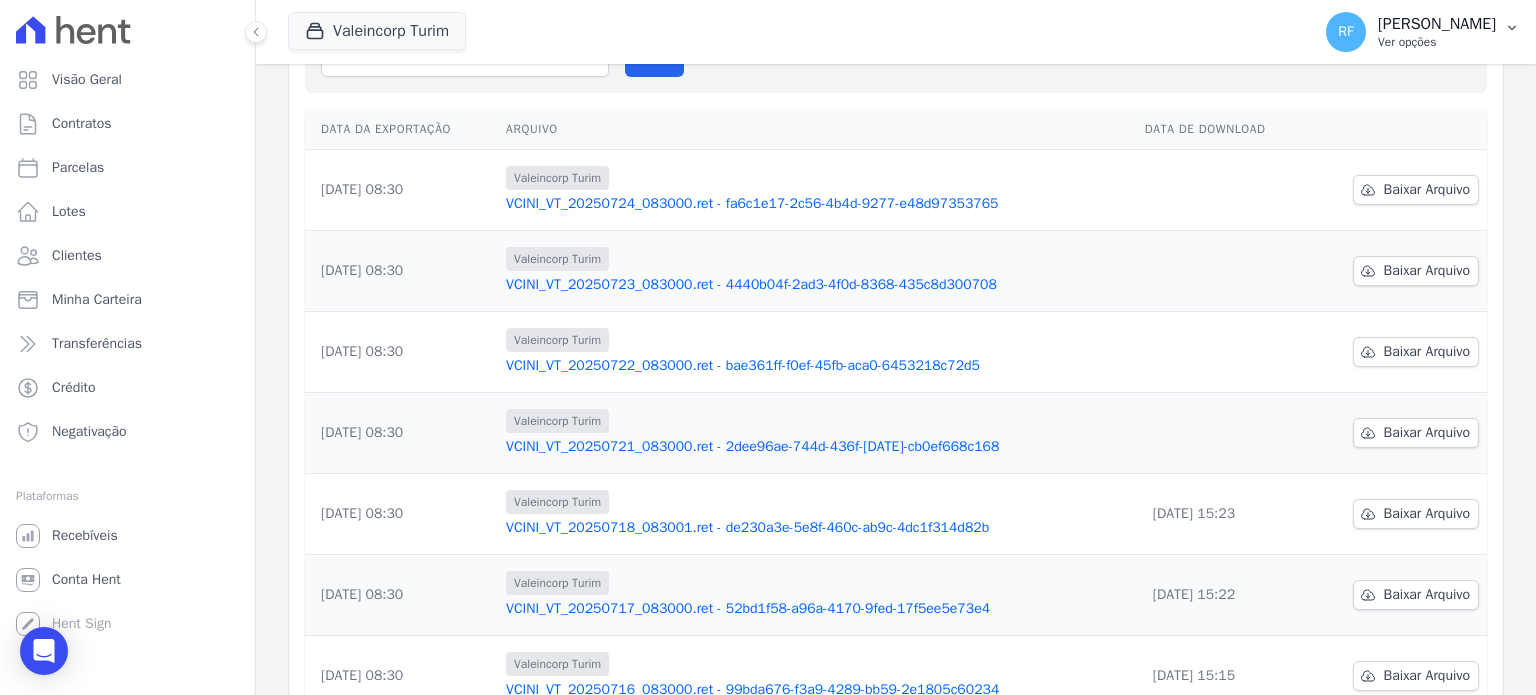 click on "[PERSON_NAME]" at bounding box center (1437, 24) 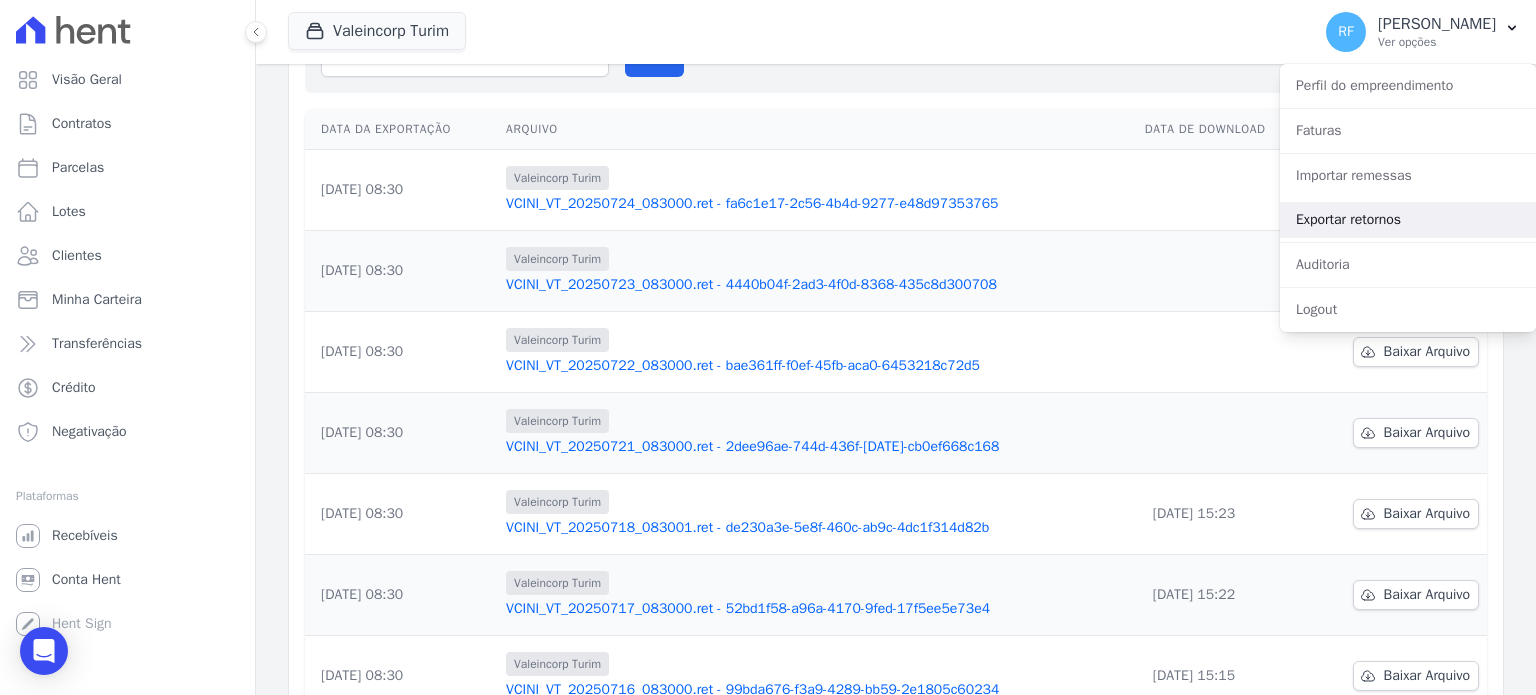 click on "Exportar retornos" at bounding box center [1408, 220] 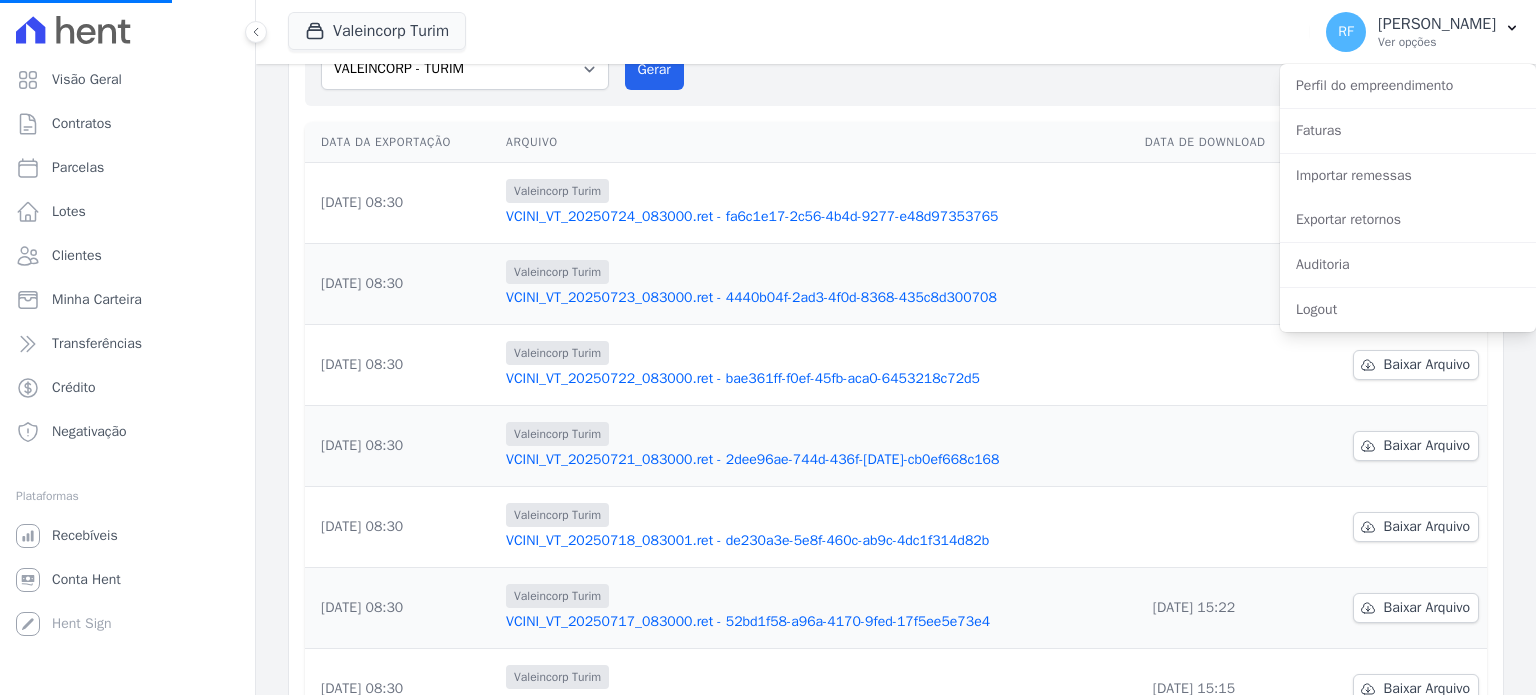scroll, scrollTop: 0, scrollLeft: 0, axis: both 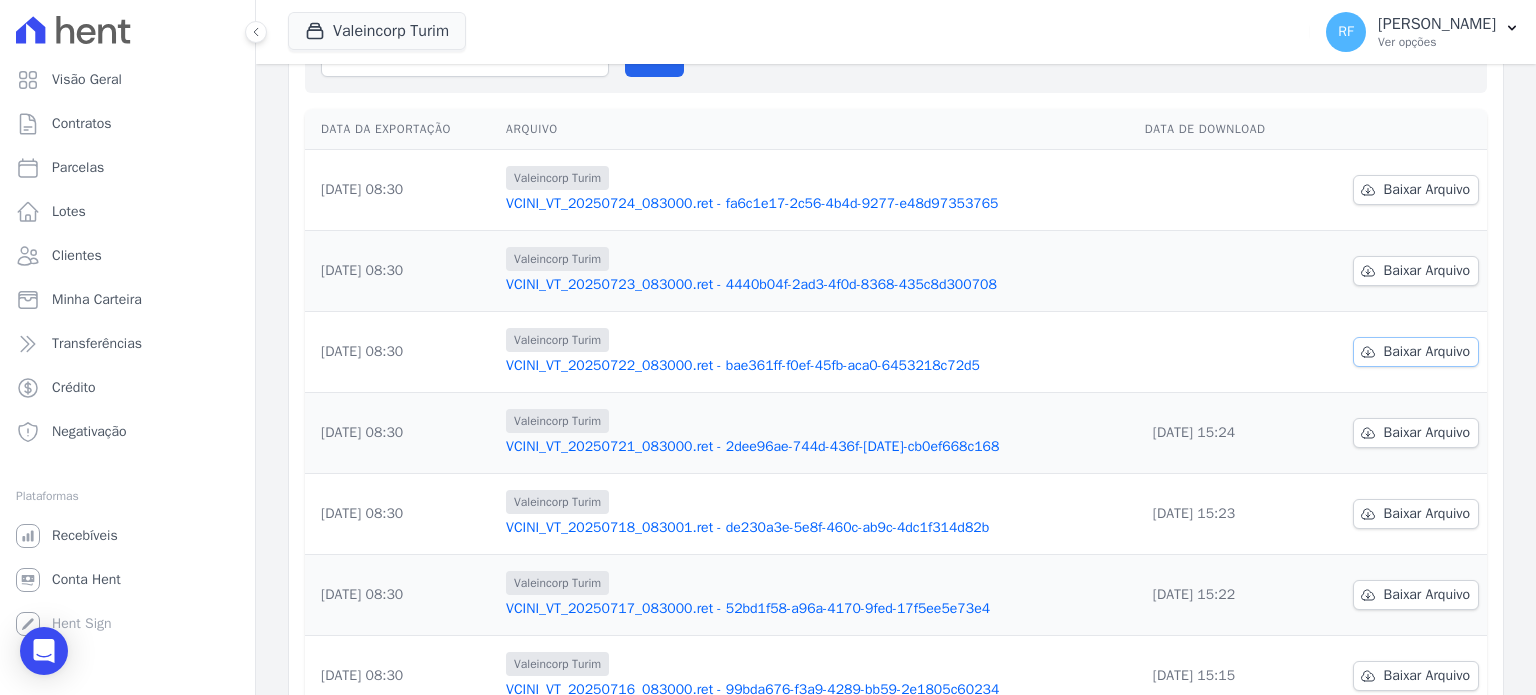 click on "Baixar Arquivo" at bounding box center (1427, 352) 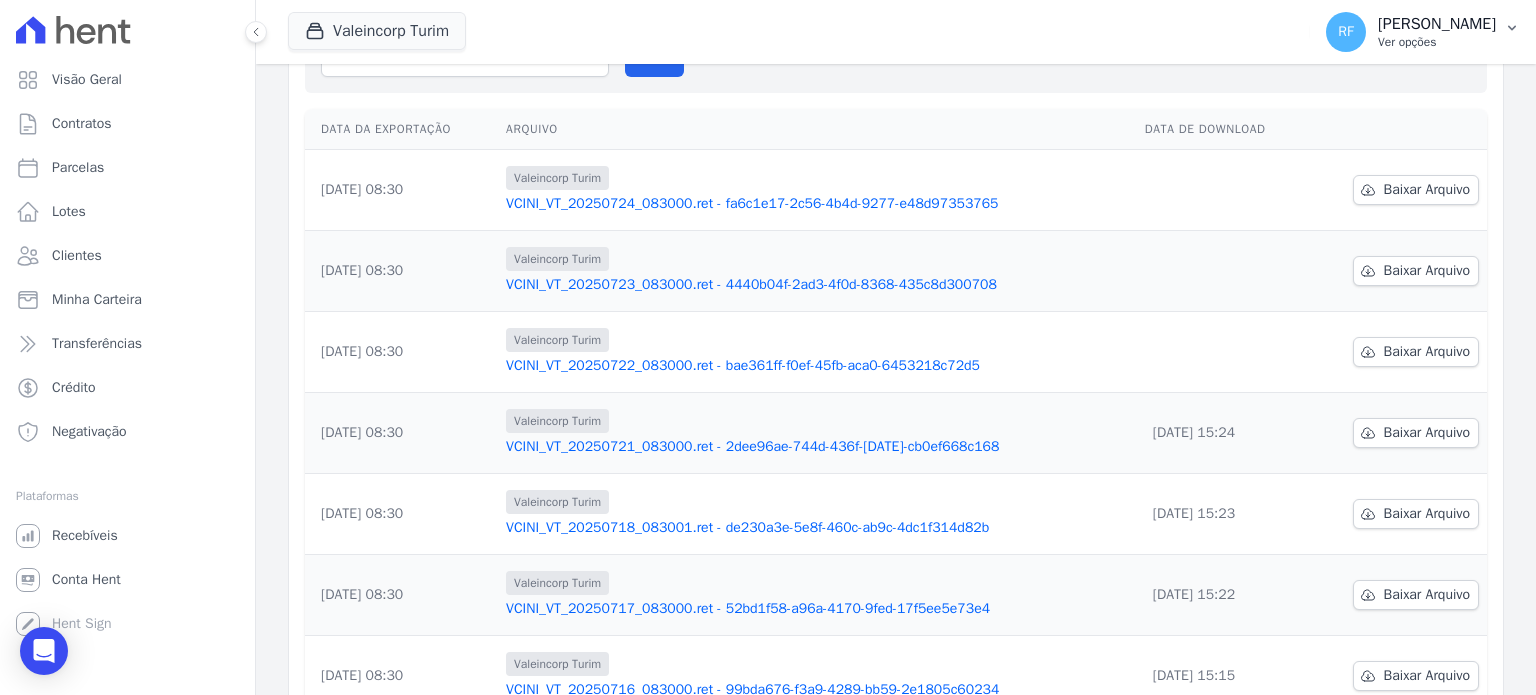 click on "Ver opções" at bounding box center [1437, 42] 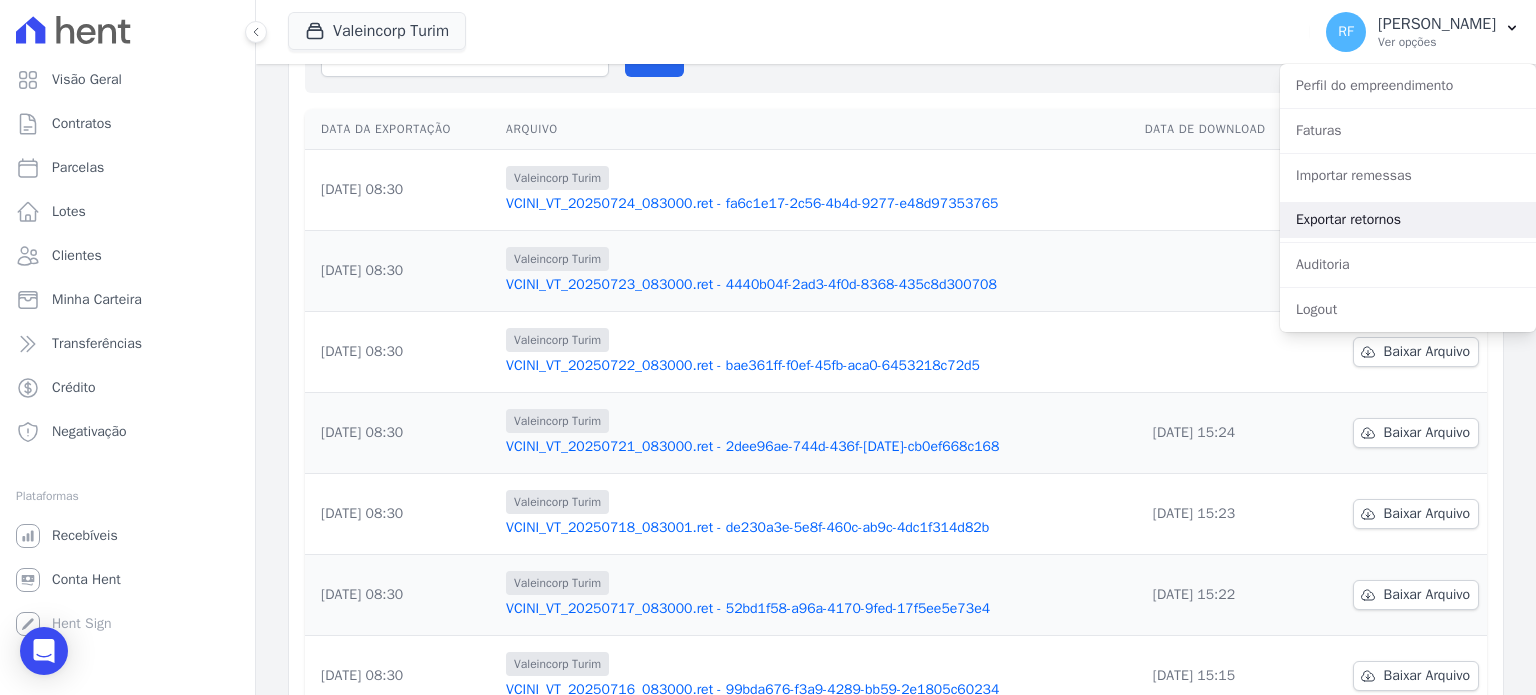 click on "Exportar retornos" at bounding box center (1408, 220) 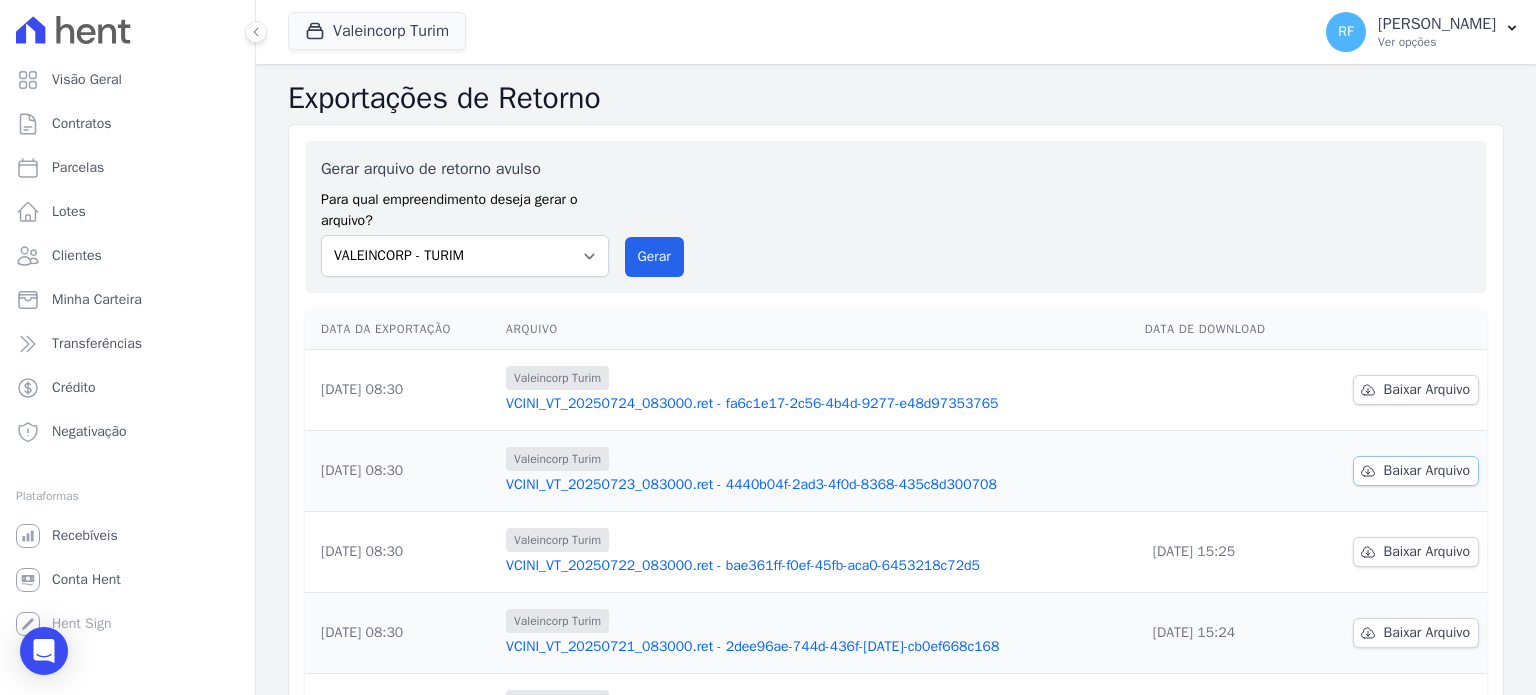 click on "Baixar Arquivo" at bounding box center (1427, 471) 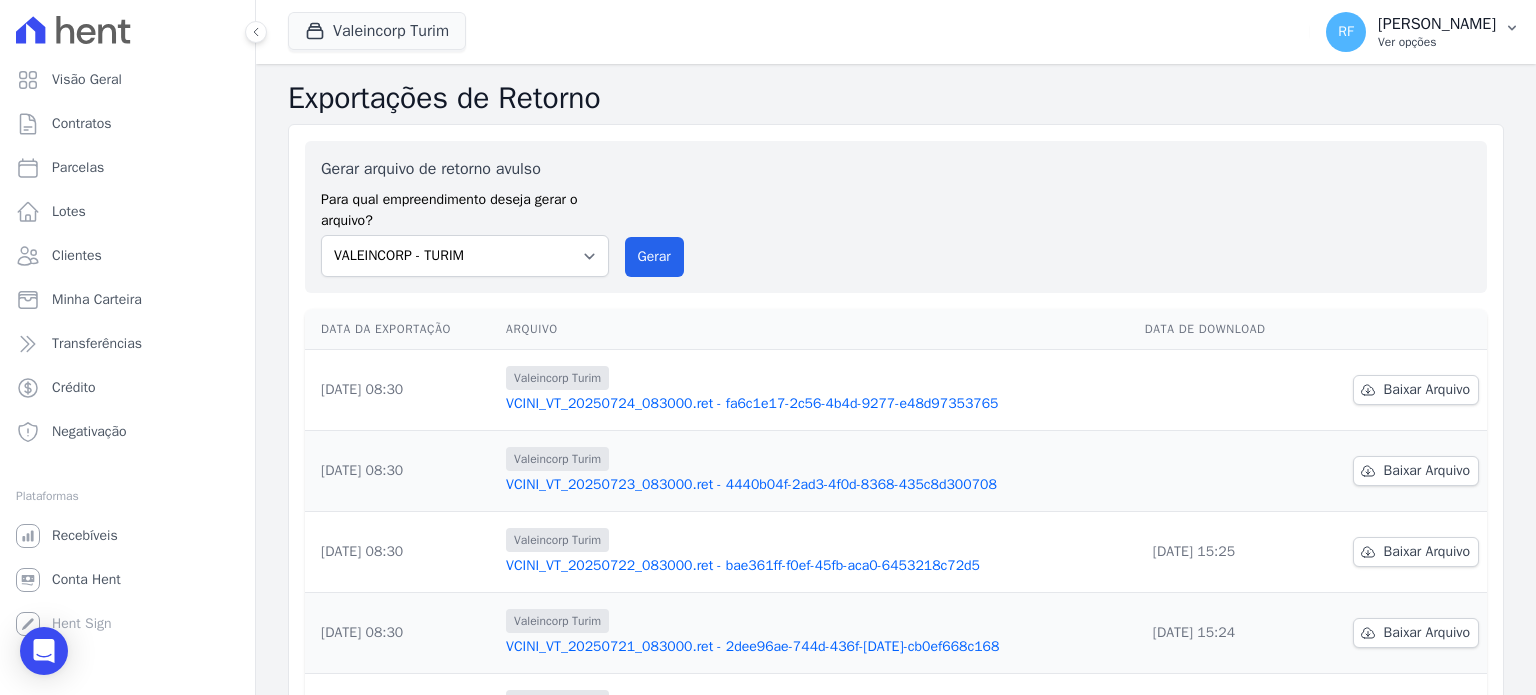 click on "[PERSON_NAME]" at bounding box center (1437, 24) 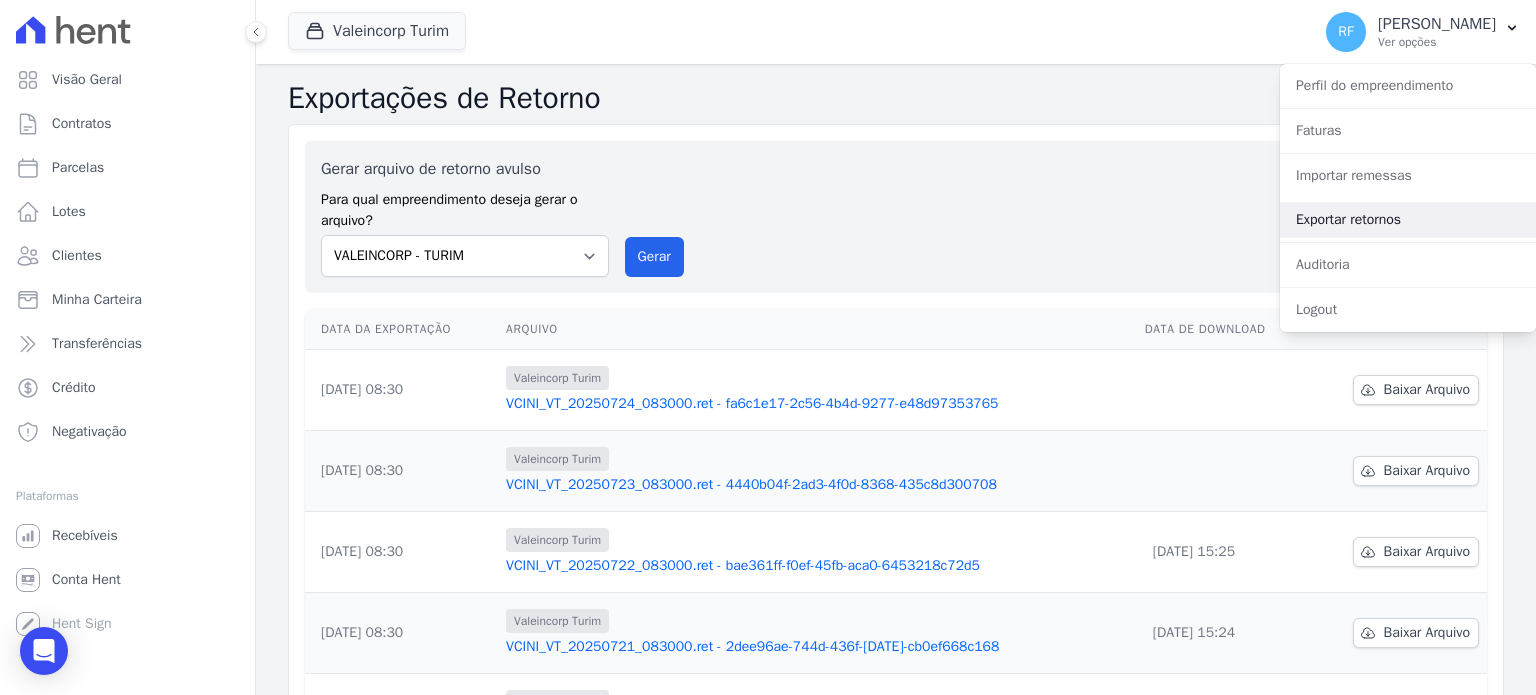 click on "Exportar retornos" at bounding box center [1408, 220] 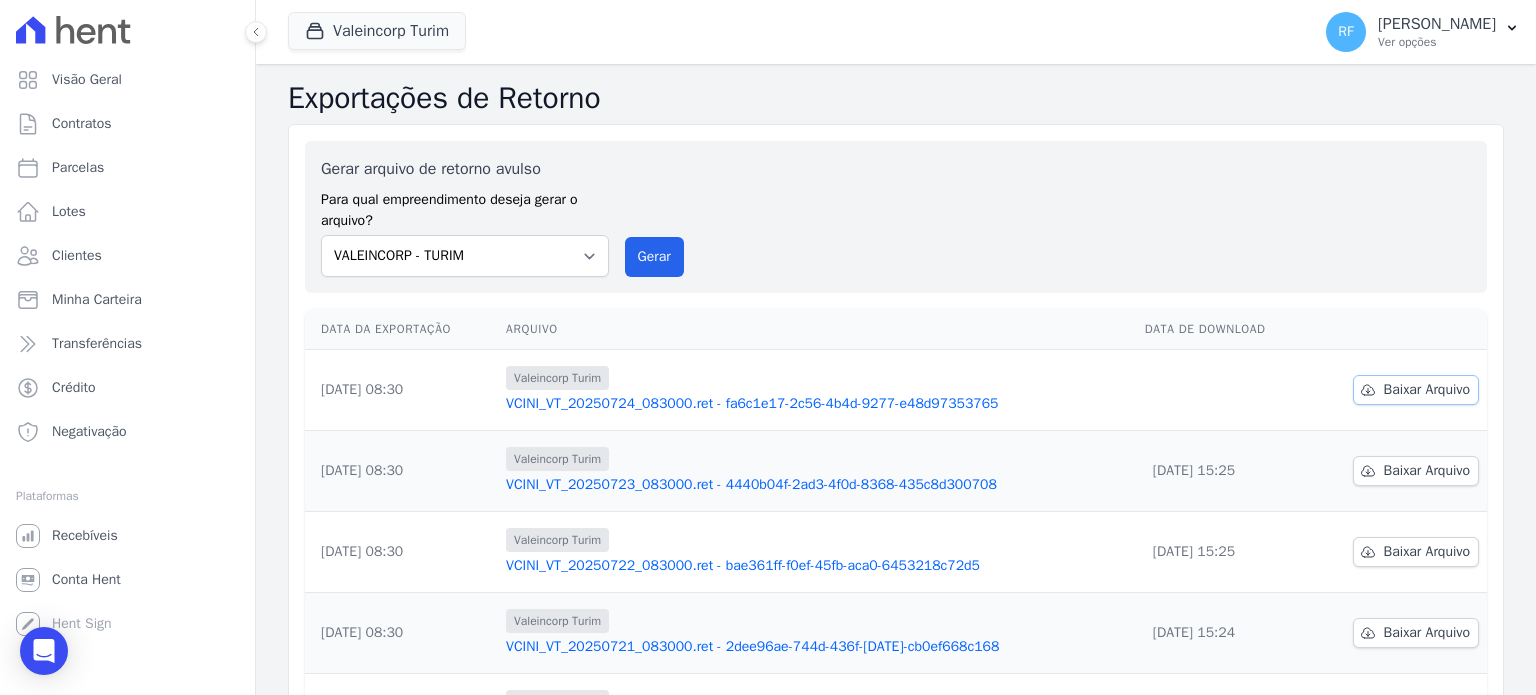 click on "Baixar Arquivo" at bounding box center [1427, 390] 